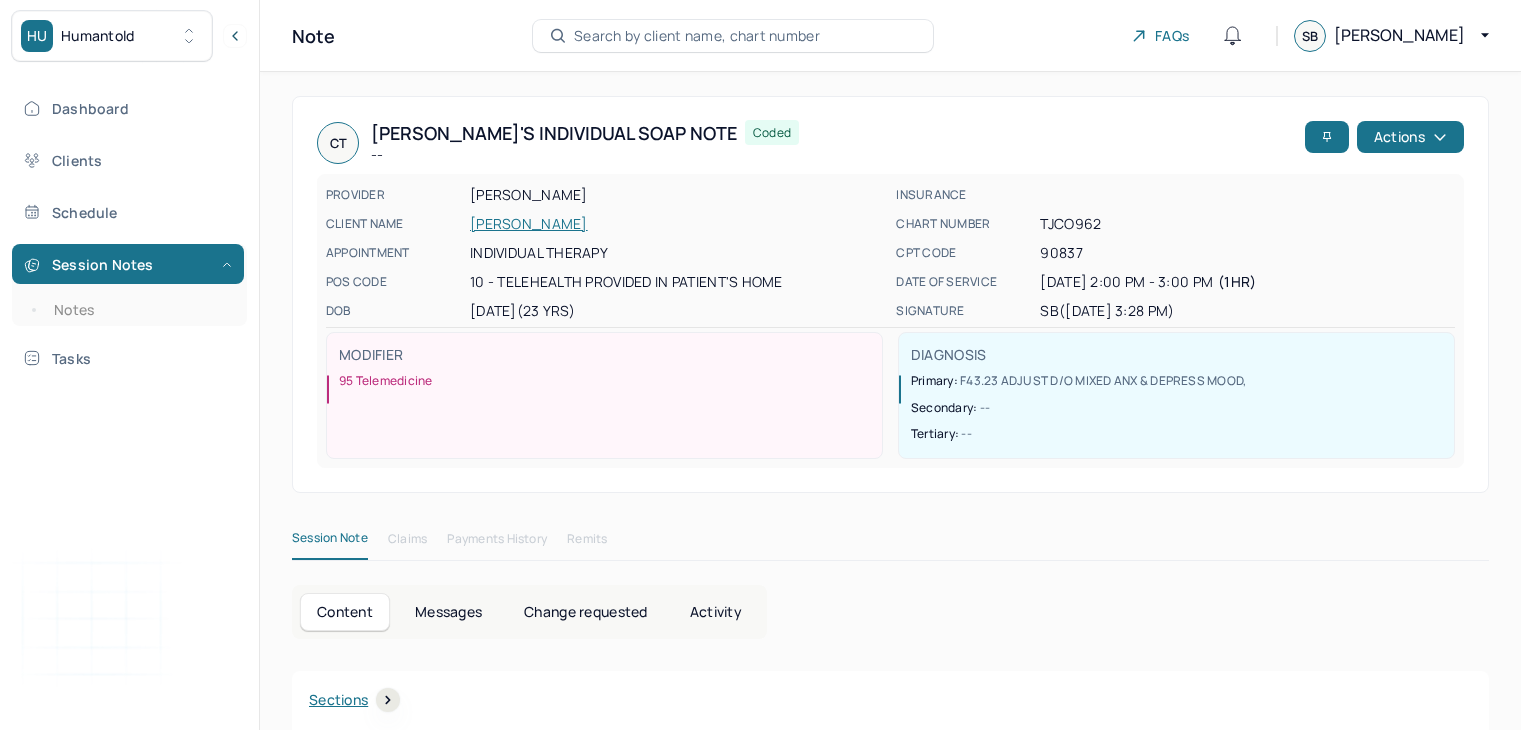 scroll, scrollTop: 428, scrollLeft: 0, axis: vertical 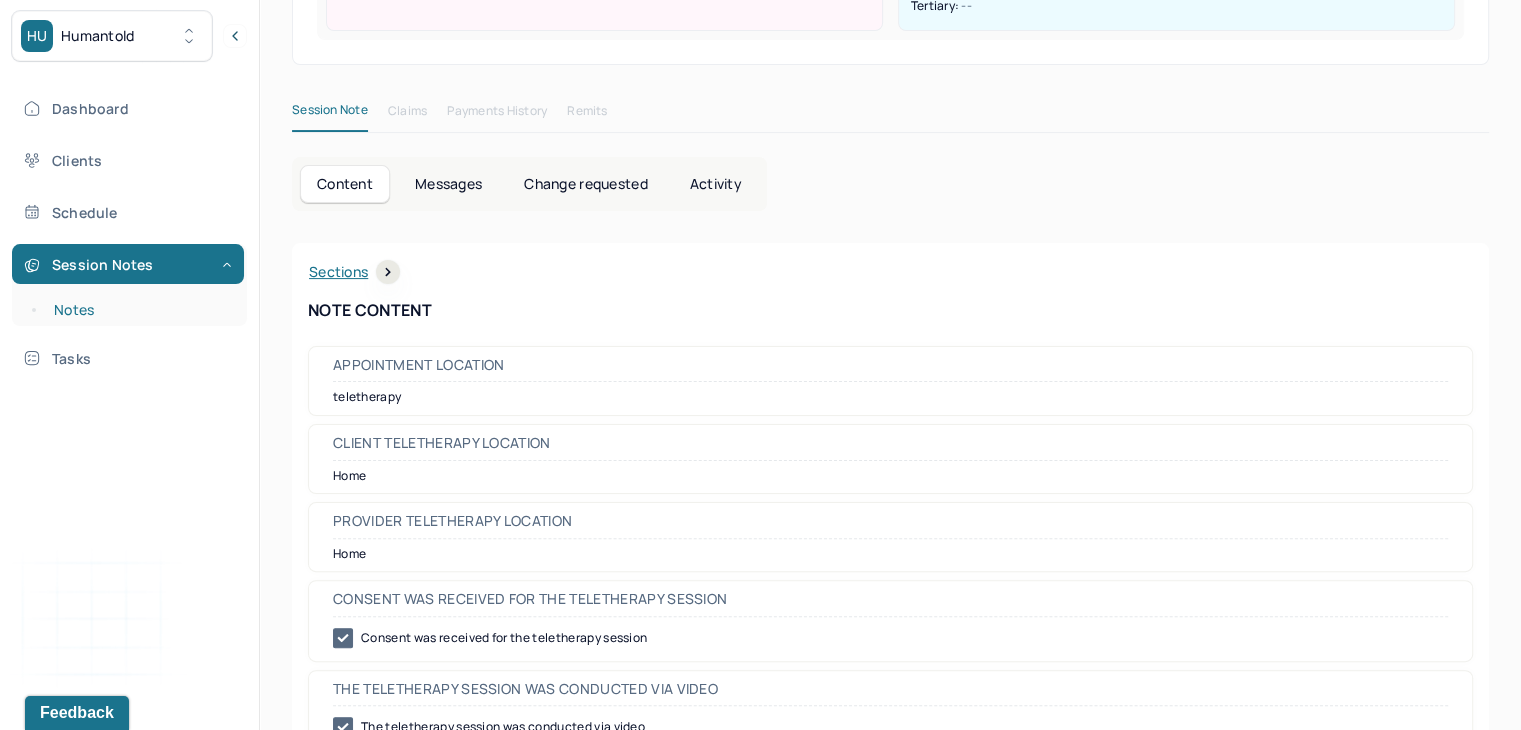 click on "Notes" at bounding box center (139, 310) 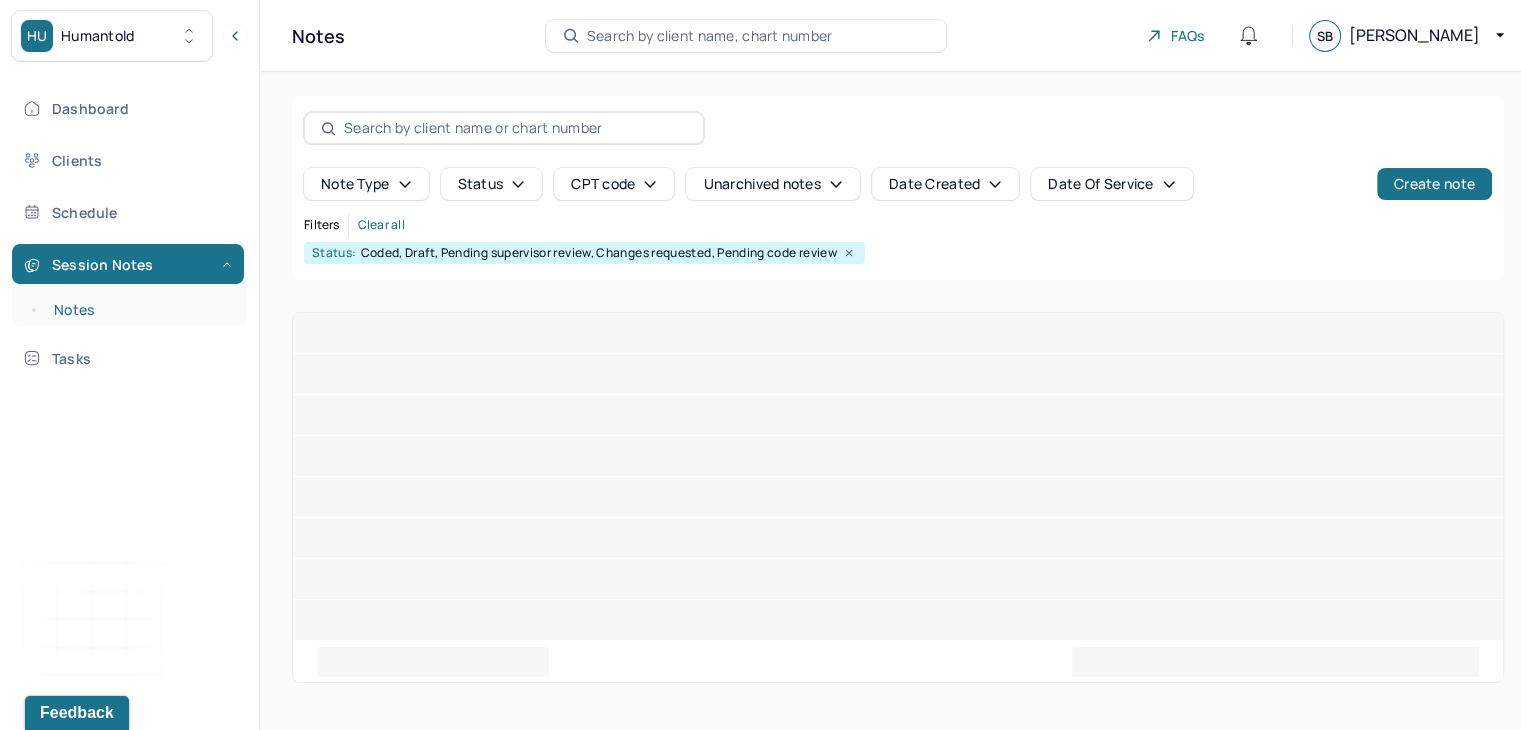 scroll, scrollTop: 0, scrollLeft: 0, axis: both 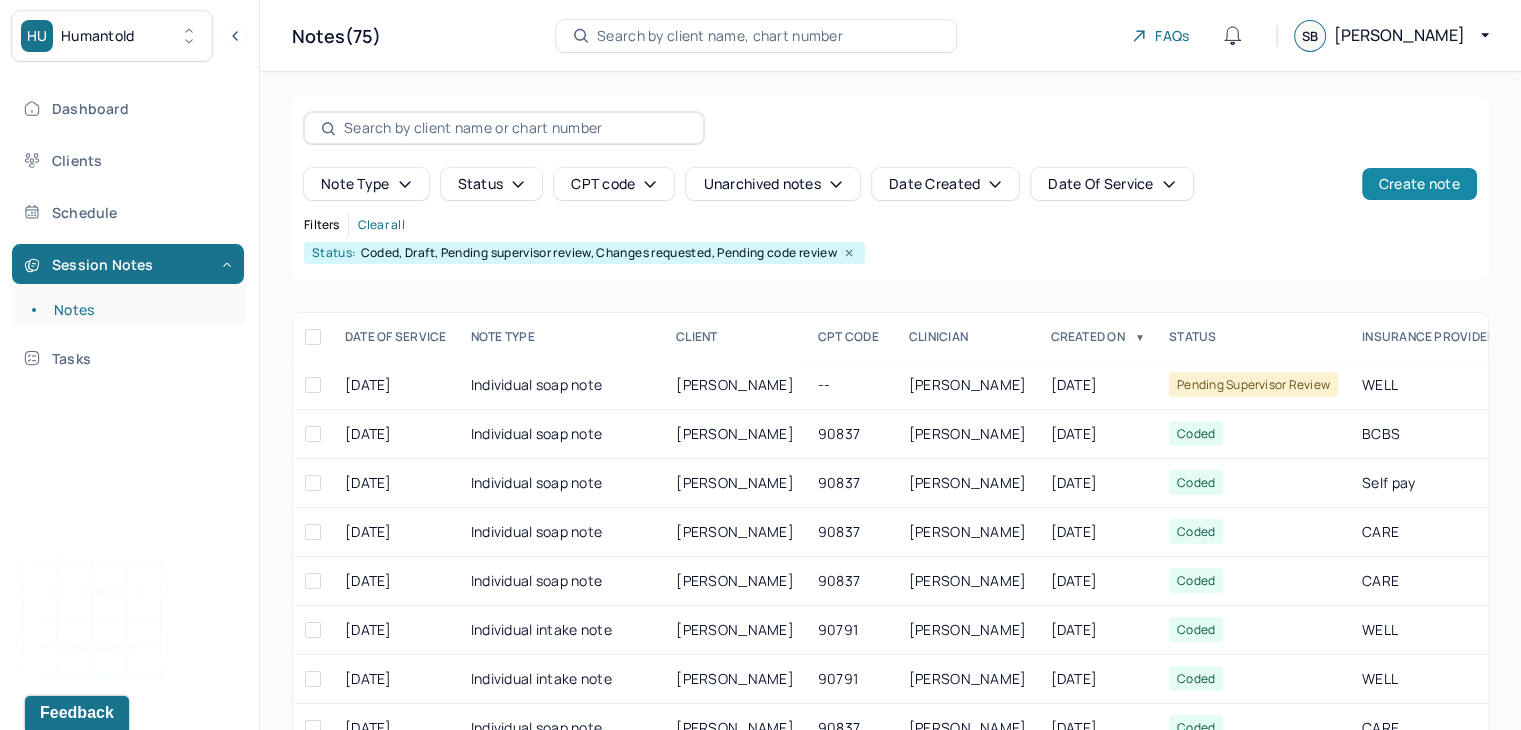click on "Create note" at bounding box center [1419, 184] 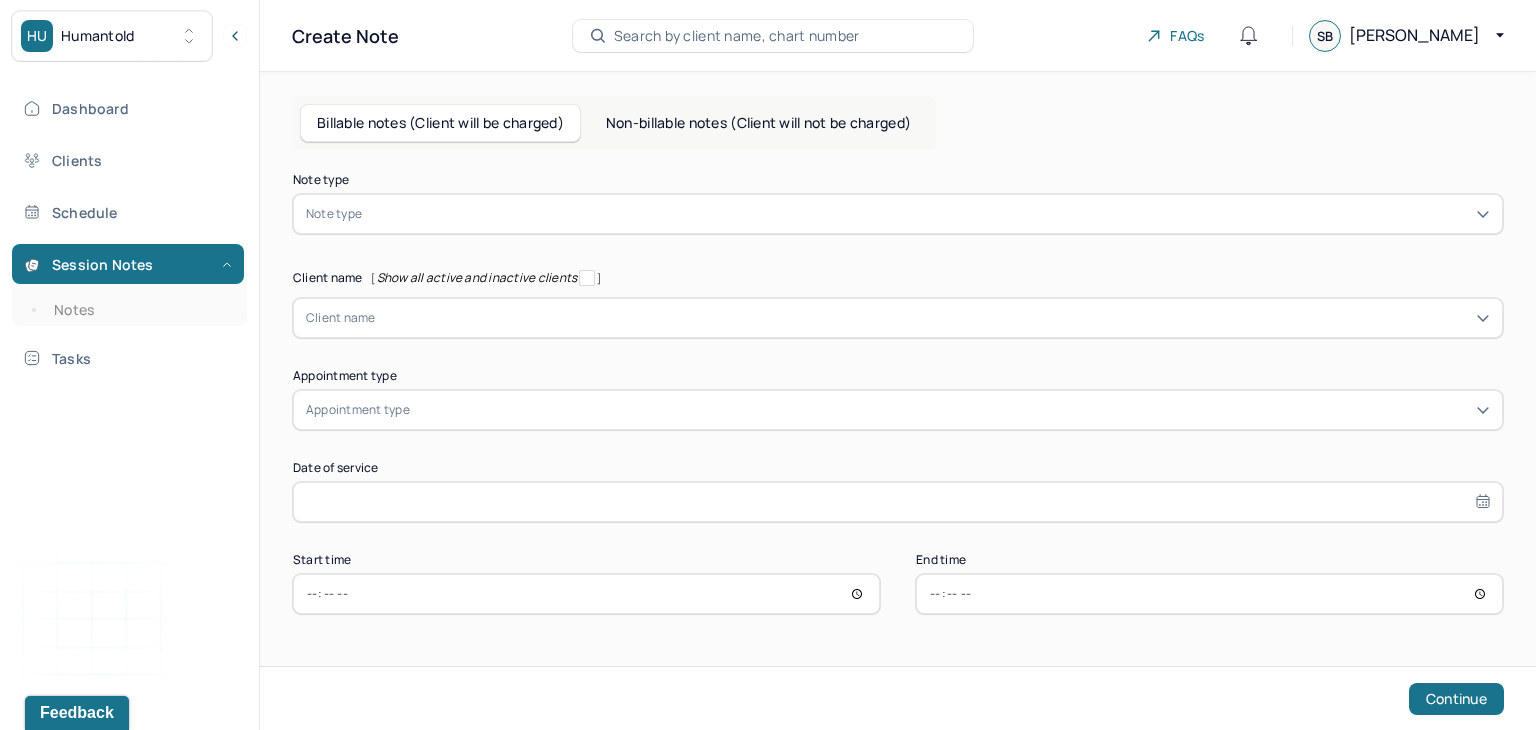 click at bounding box center (928, 214) 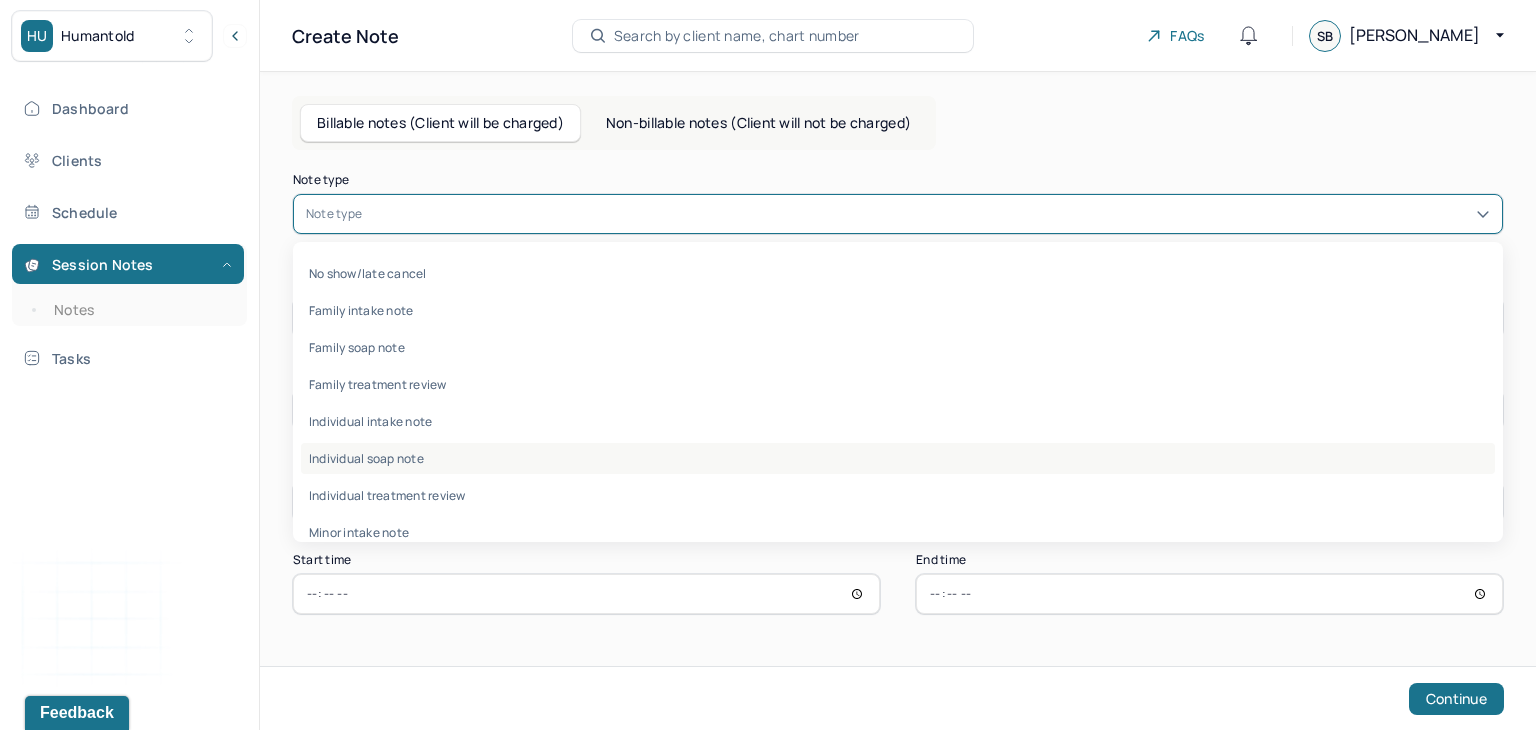 click on "Individual soap note" at bounding box center (898, 458) 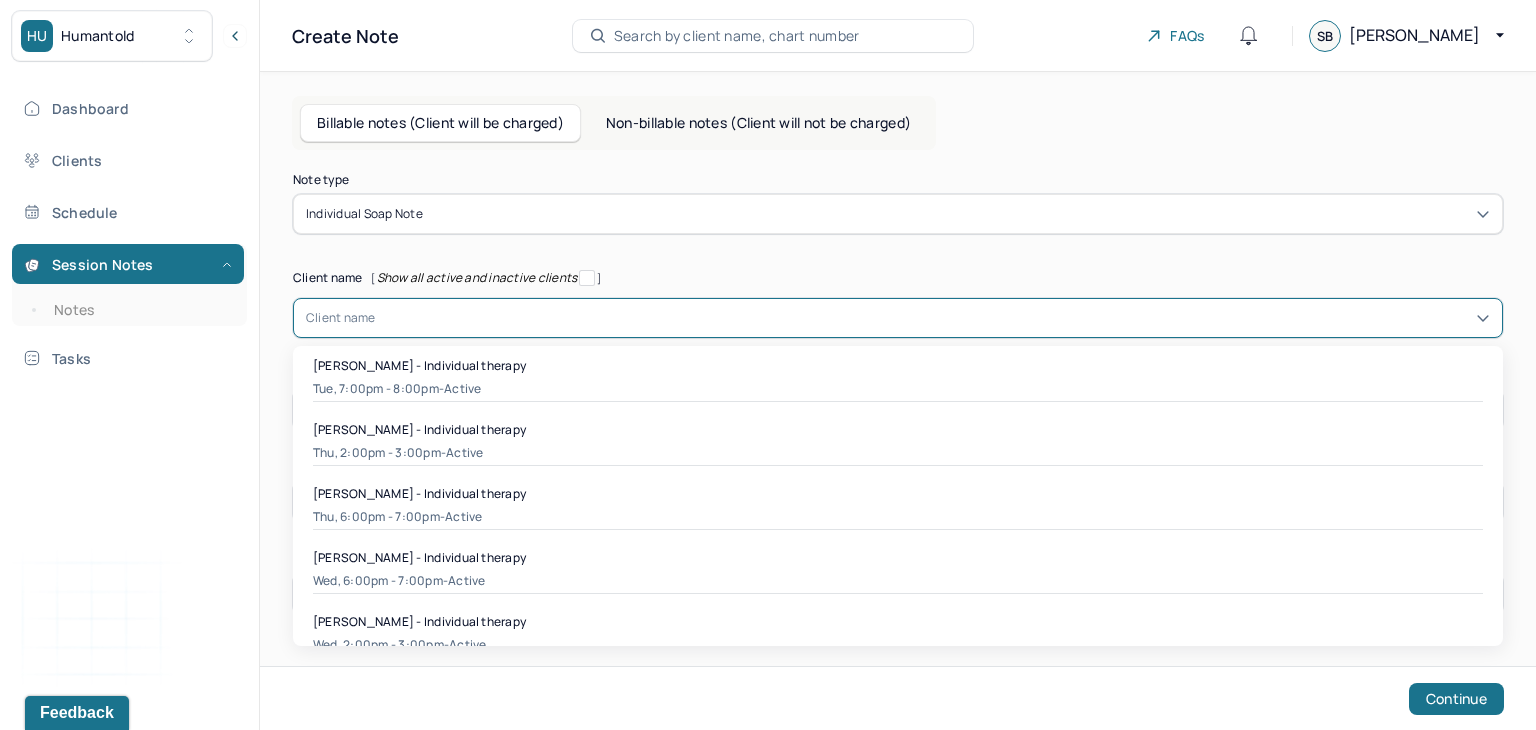 click at bounding box center (933, 318) 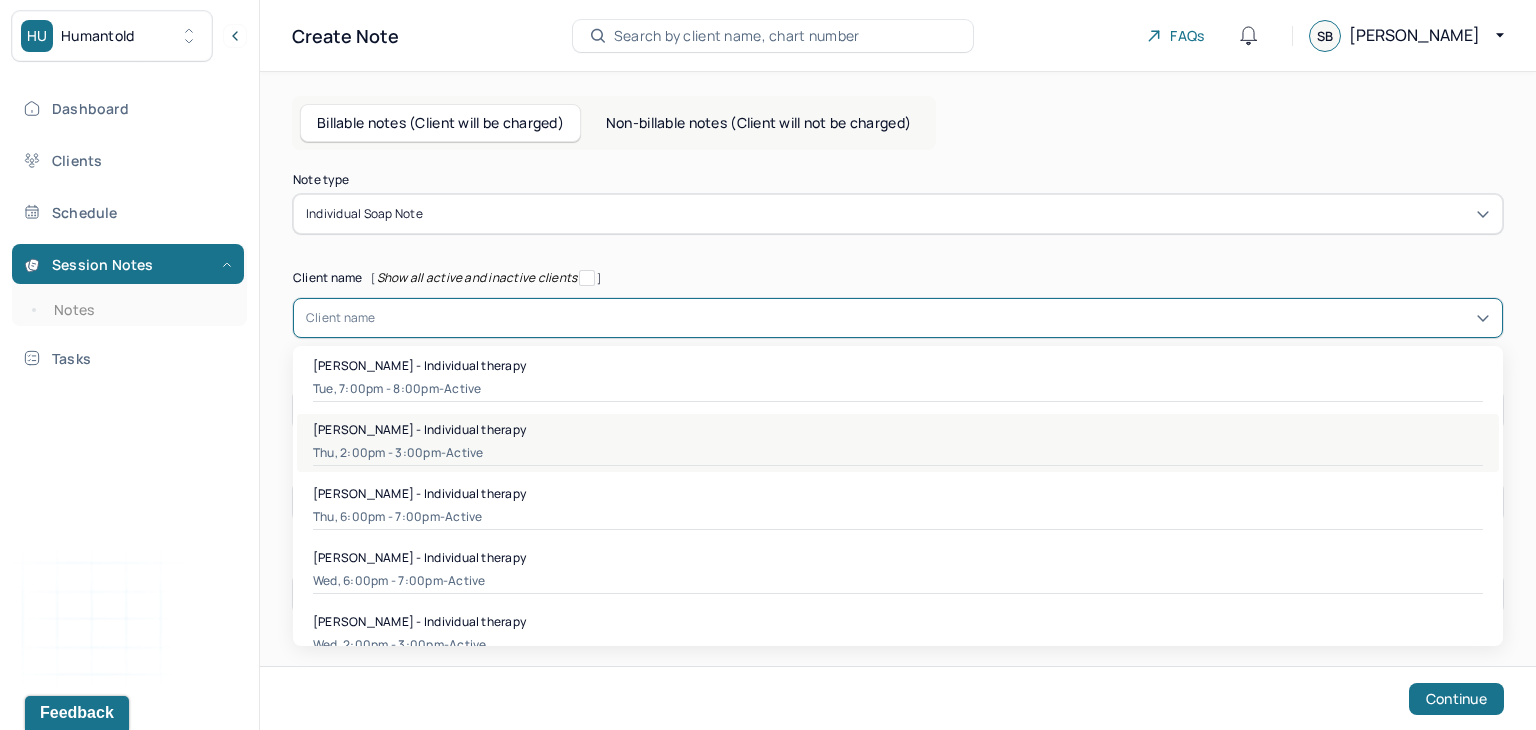 click on "Thu, 2:00pm - 3:00pm  -  active" at bounding box center (898, 453) 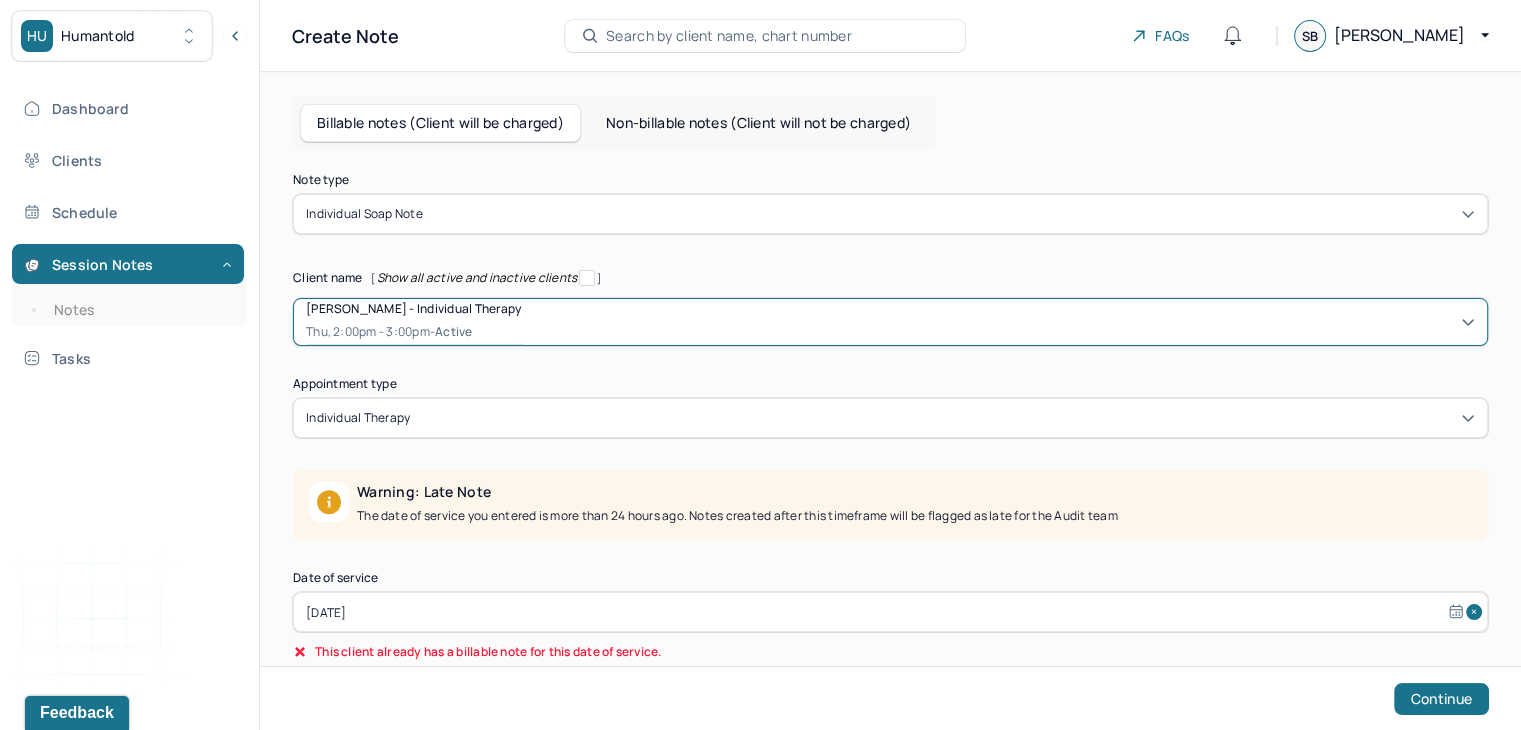 scroll, scrollTop: 131, scrollLeft: 0, axis: vertical 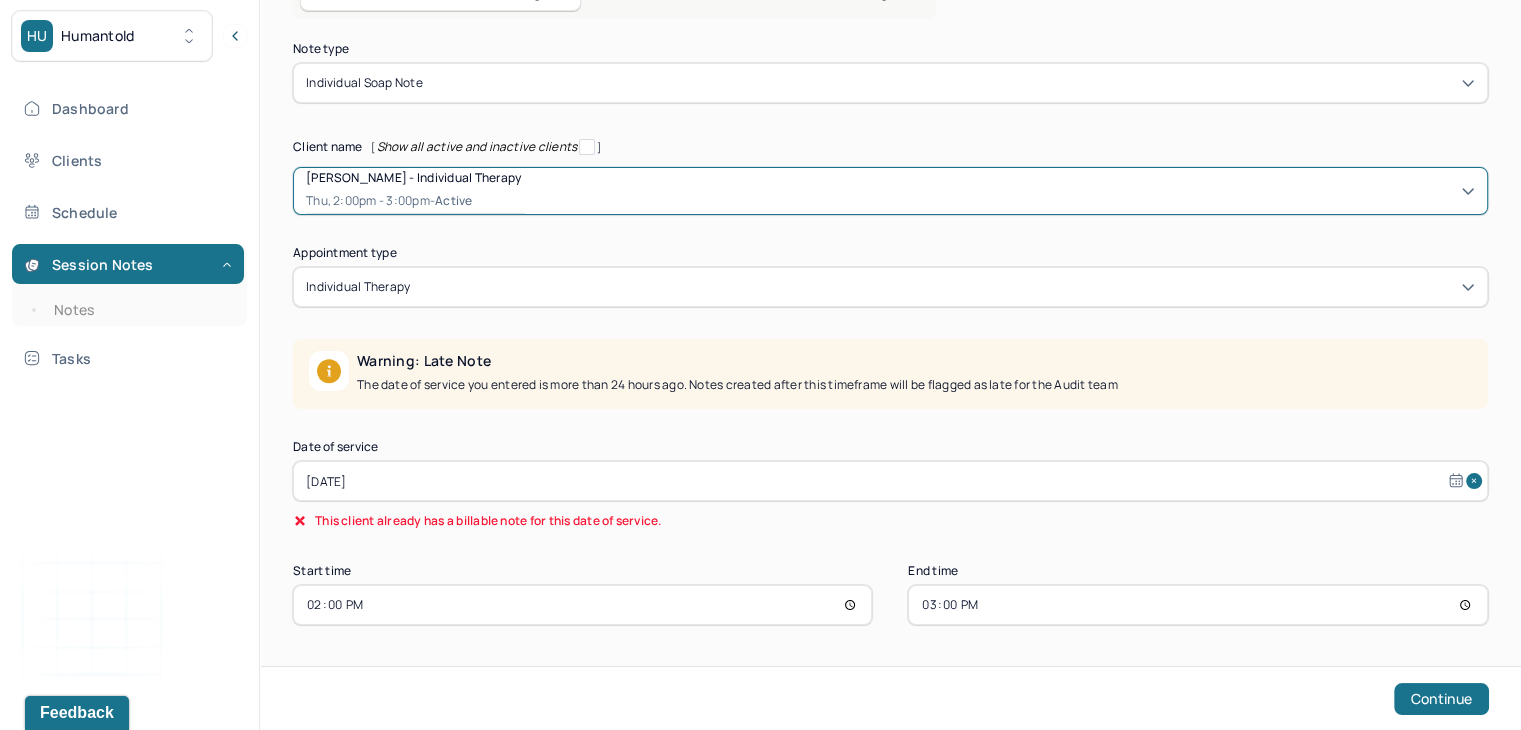 select on "5" 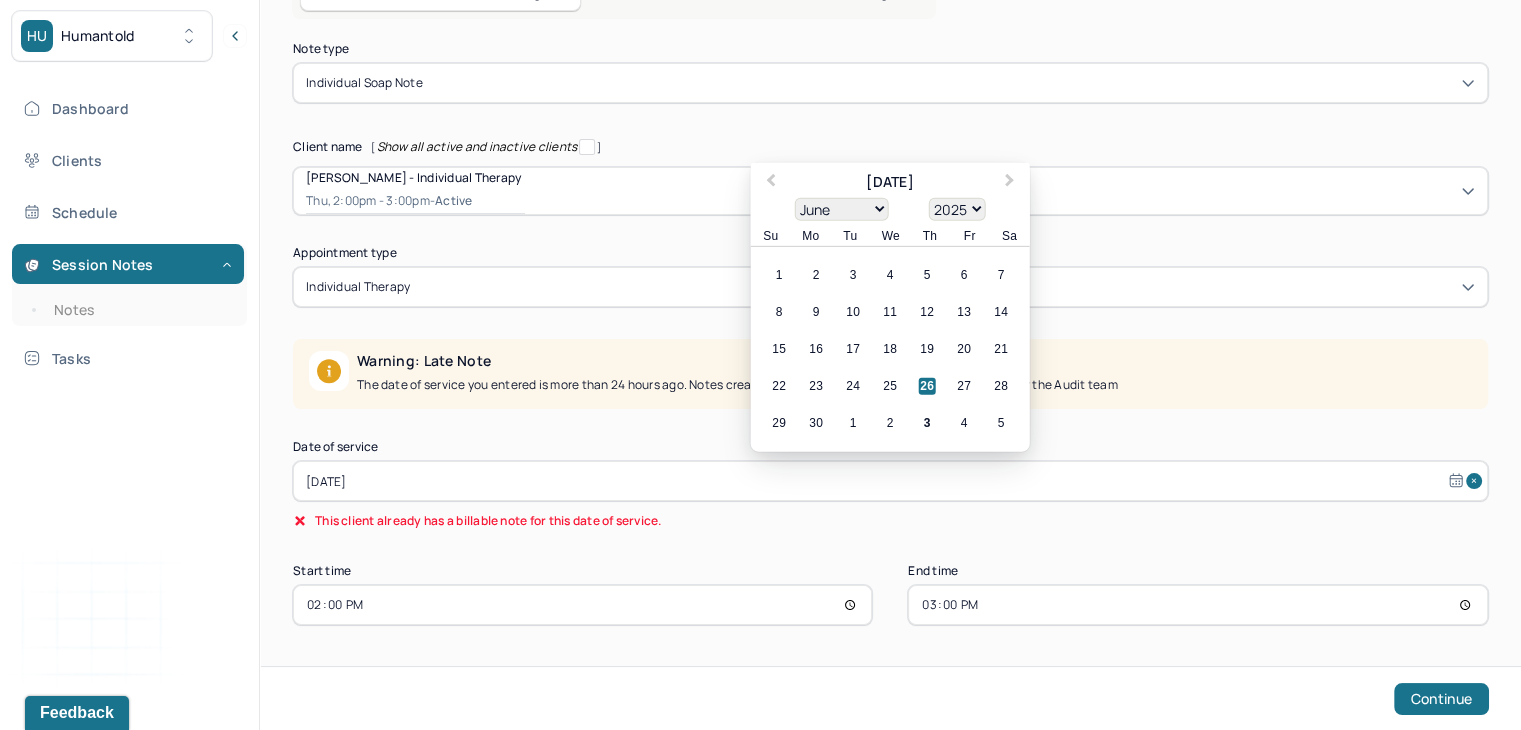click on "[DATE]" at bounding box center [890, 481] 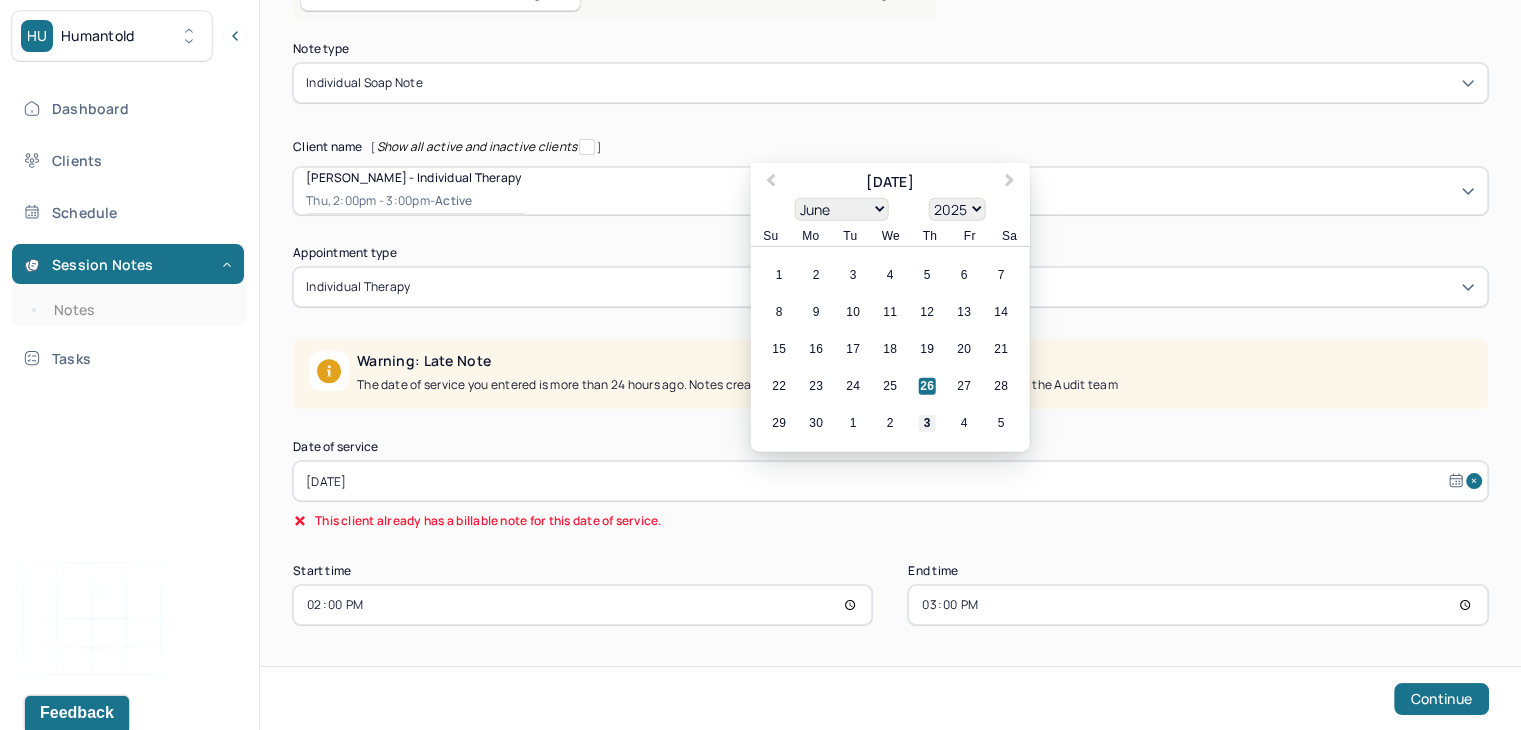 click on "3" at bounding box center (927, 423) 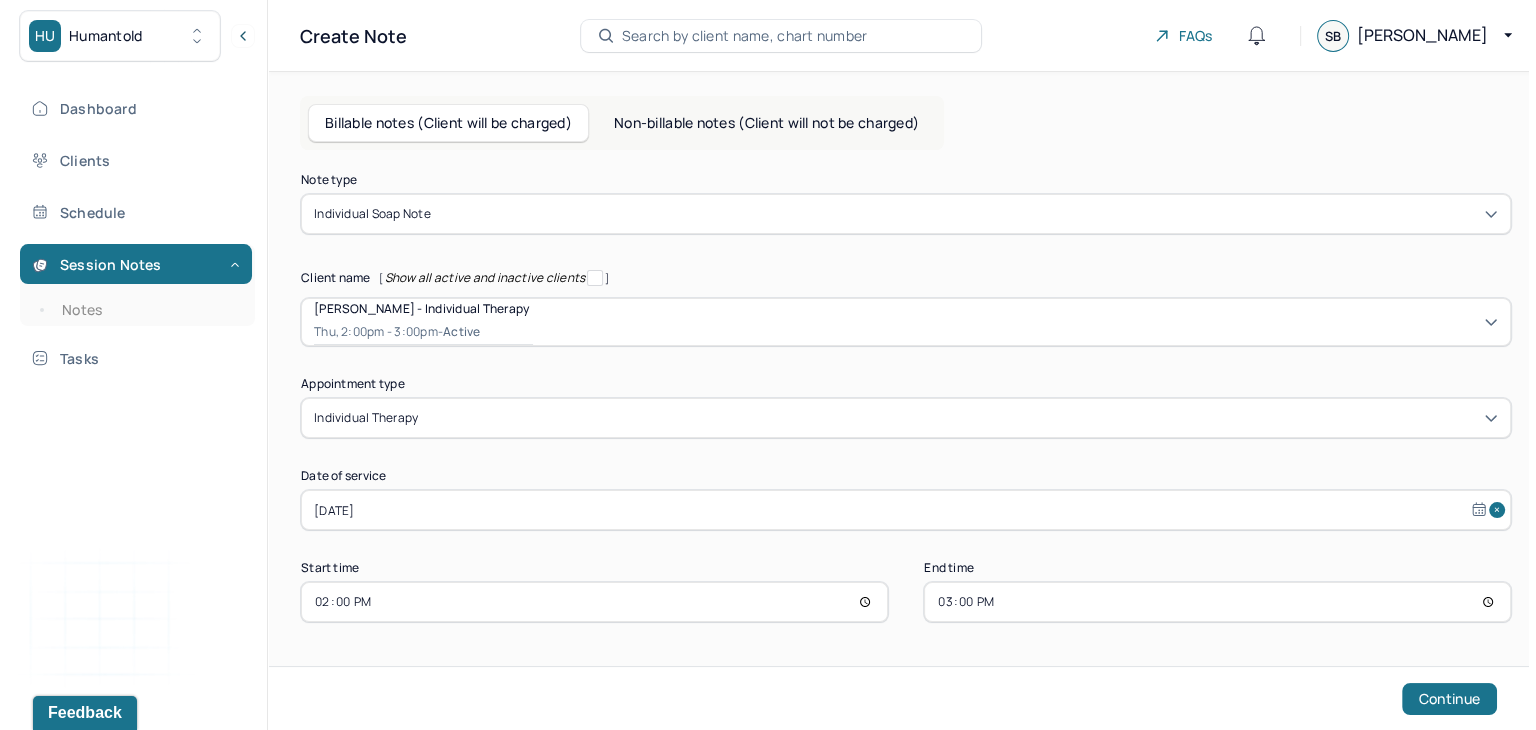 scroll, scrollTop: 0, scrollLeft: 0, axis: both 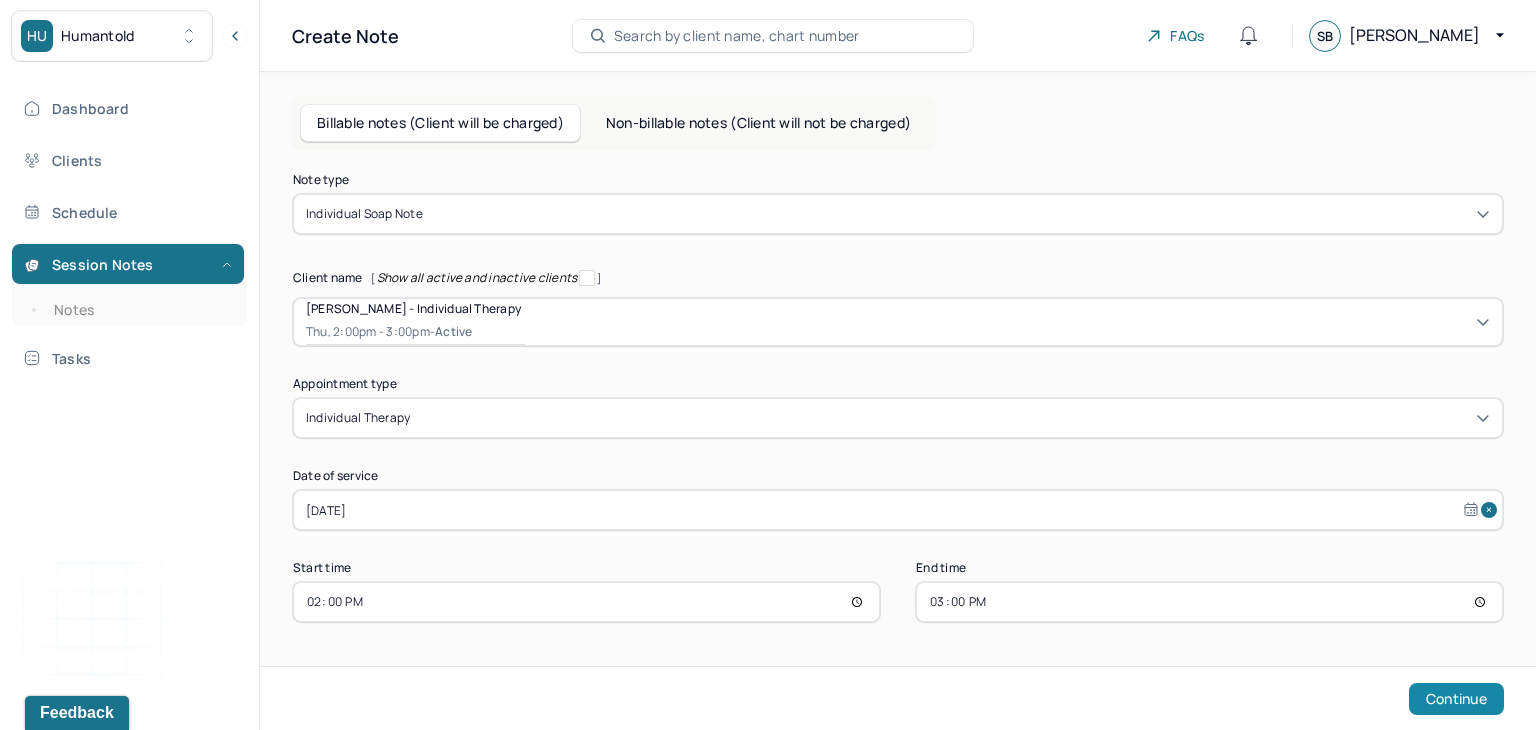 click on "Continue" at bounding box center [1456, 699] 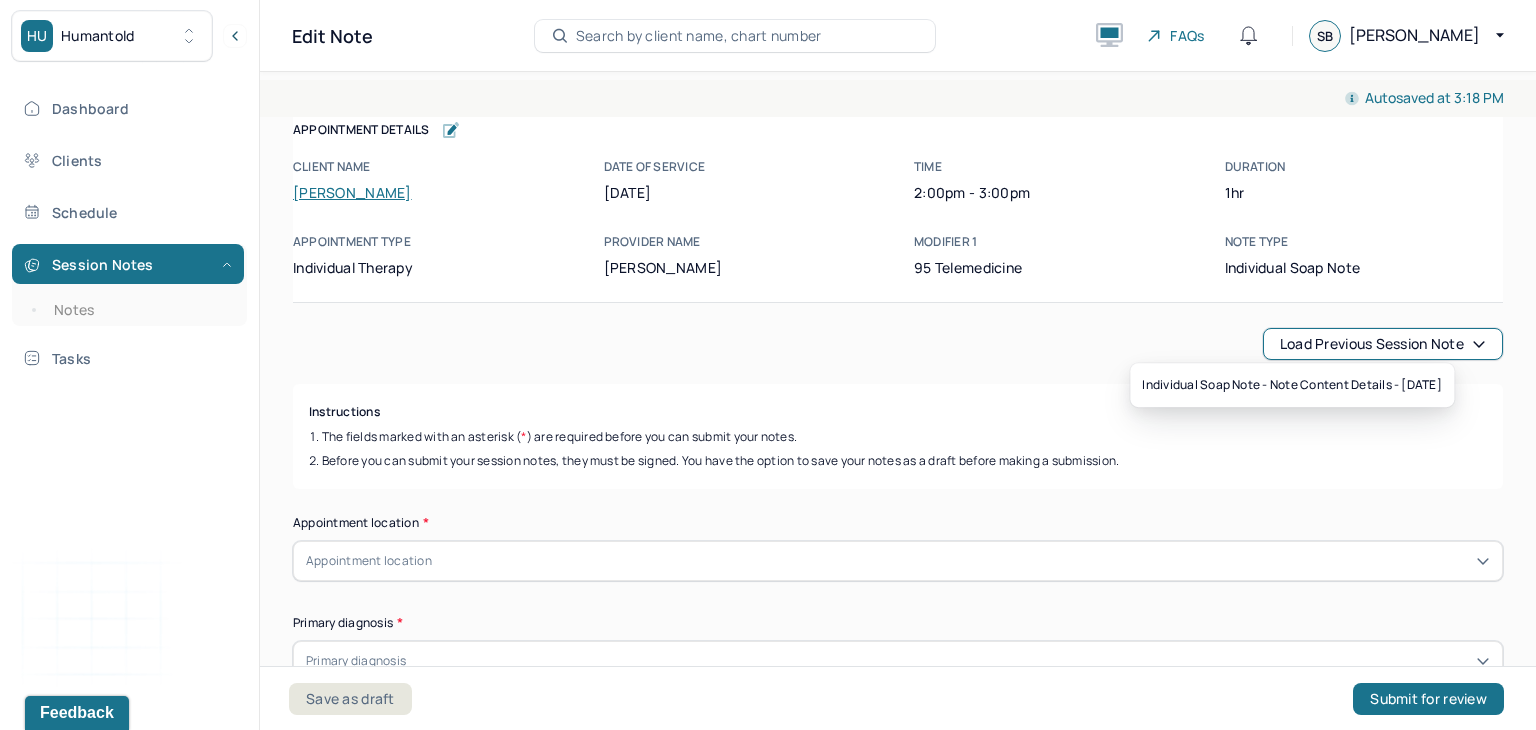 click on "Load previous session note" at bounding box center (1383, 344) 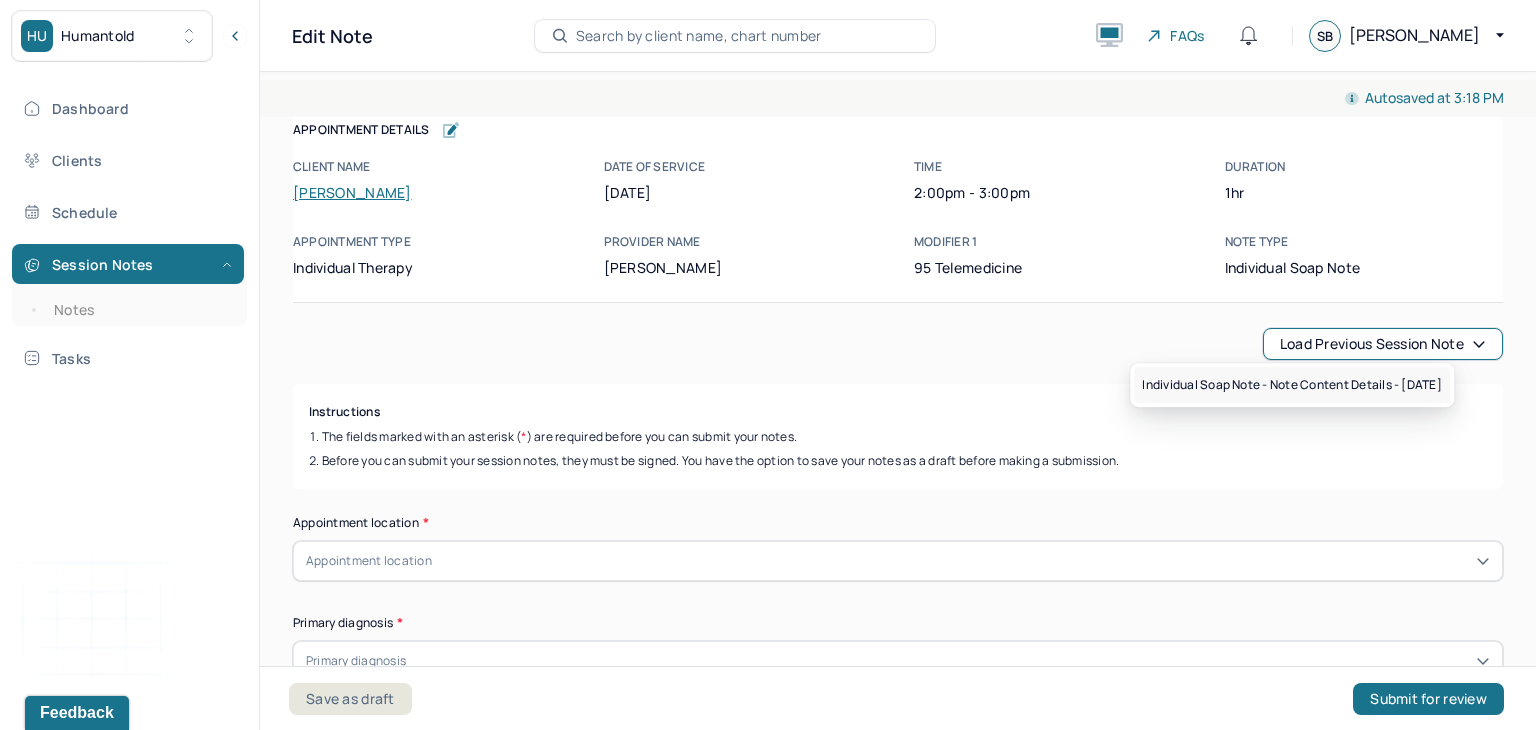 click on "Individual soap note   - Note content Details -   [DATE]" at bounding box center (1292, 385) 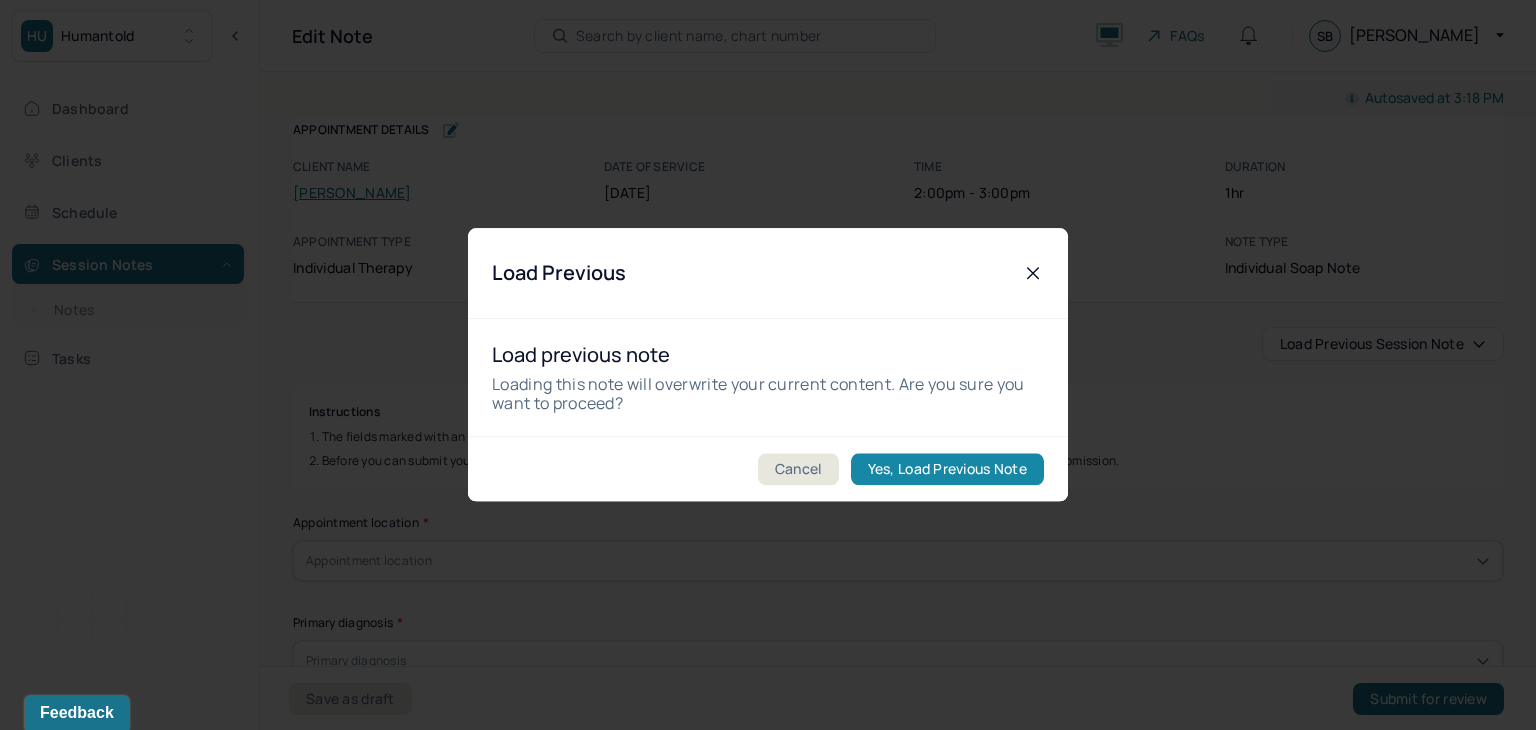 click on "Yes, Load Previous Note" at bounding box center (947, 470) 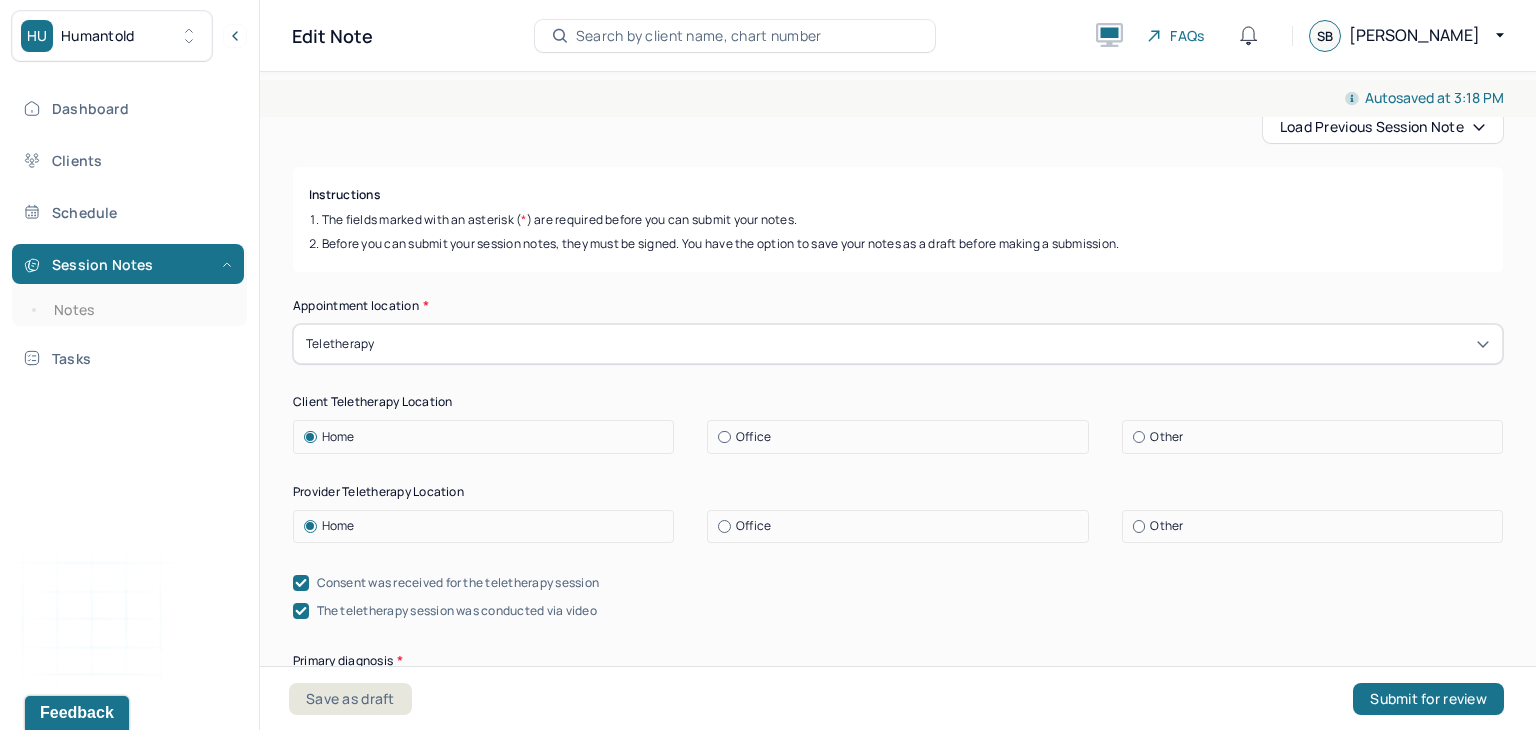 scroll, scrollTop: 282, scrollLeft: 0, axis: vertical 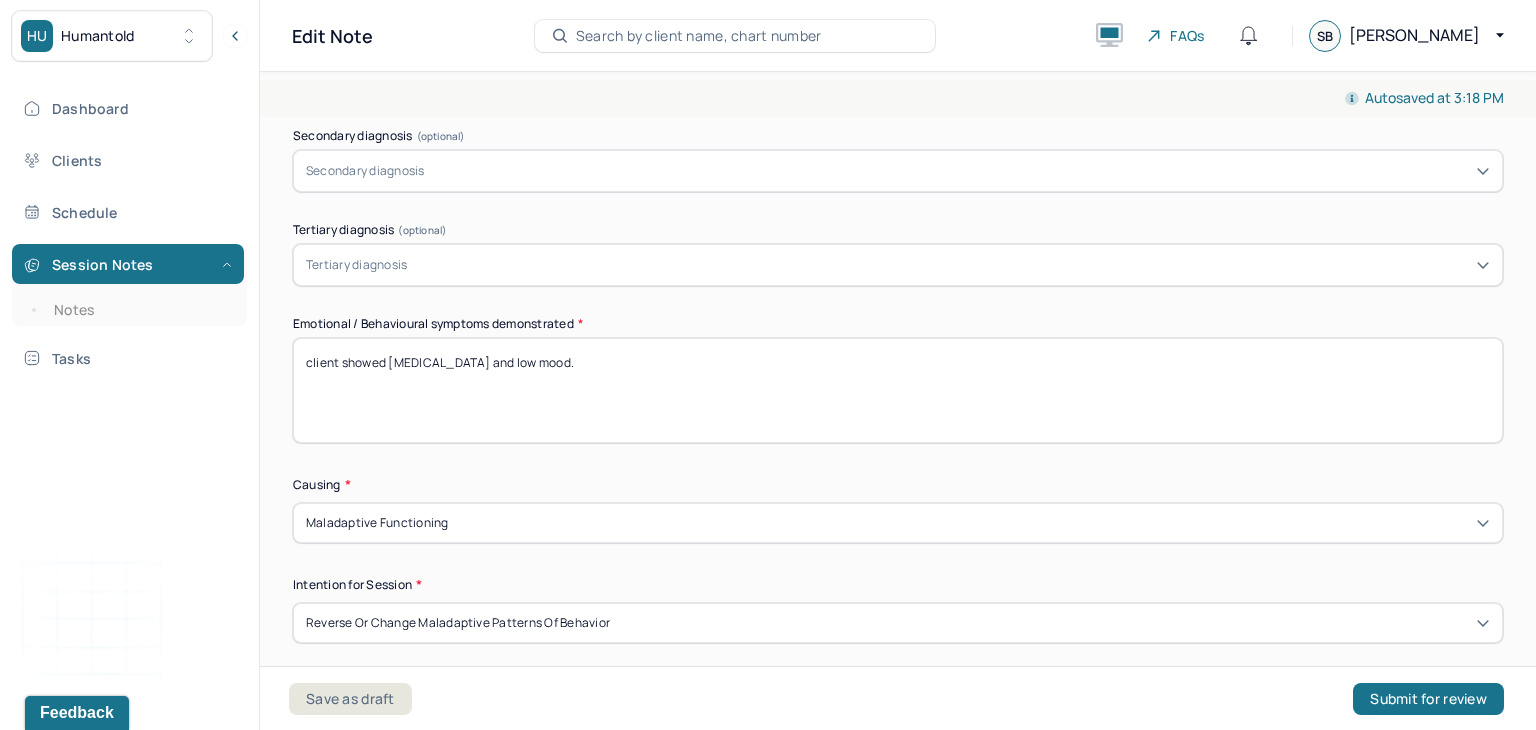 drag, startPoint x: 612, startPoint y: 356, endPoint x: 435, endPoint y: 360, distance: 177.0452 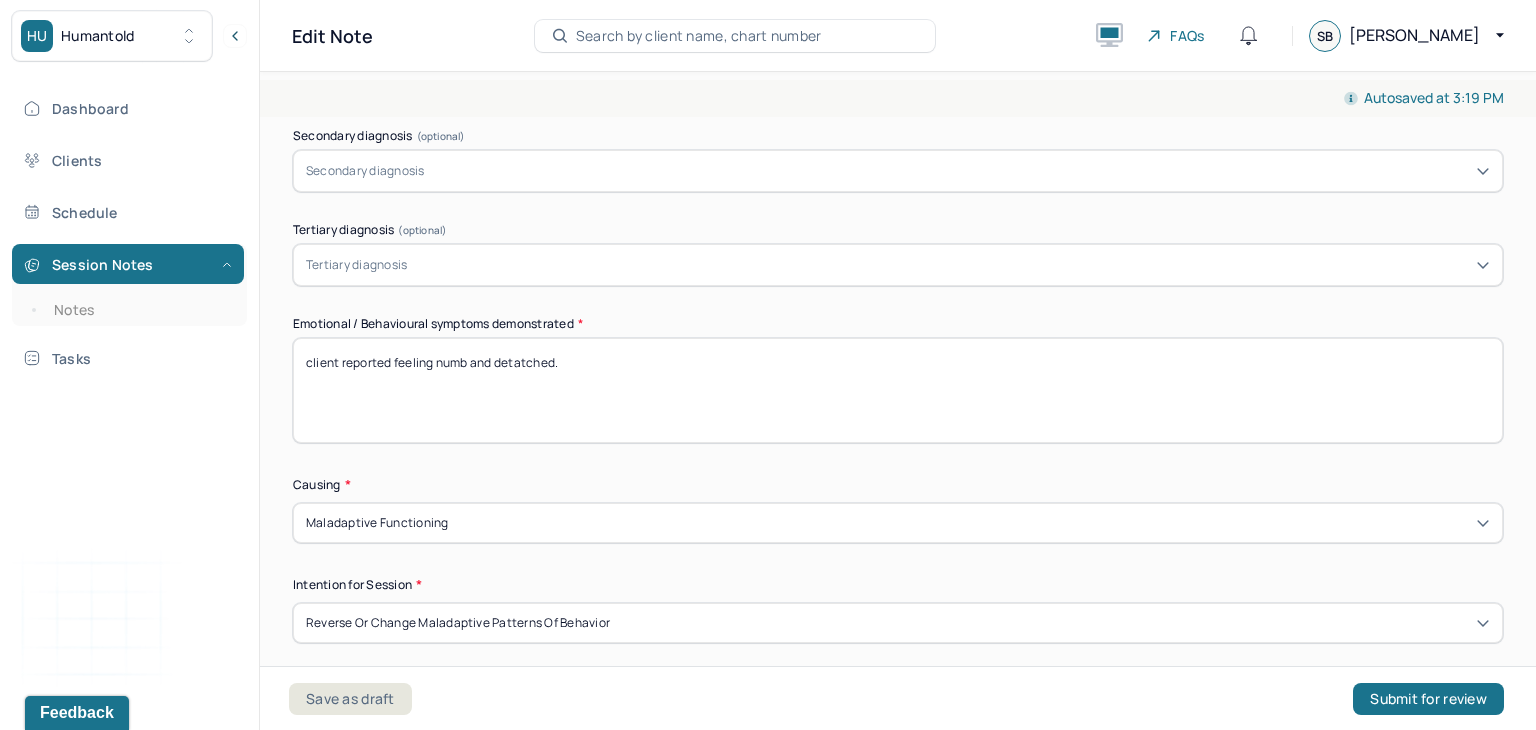 click on "client reported feeling numb and detatched" at bounding box center (898, 390) 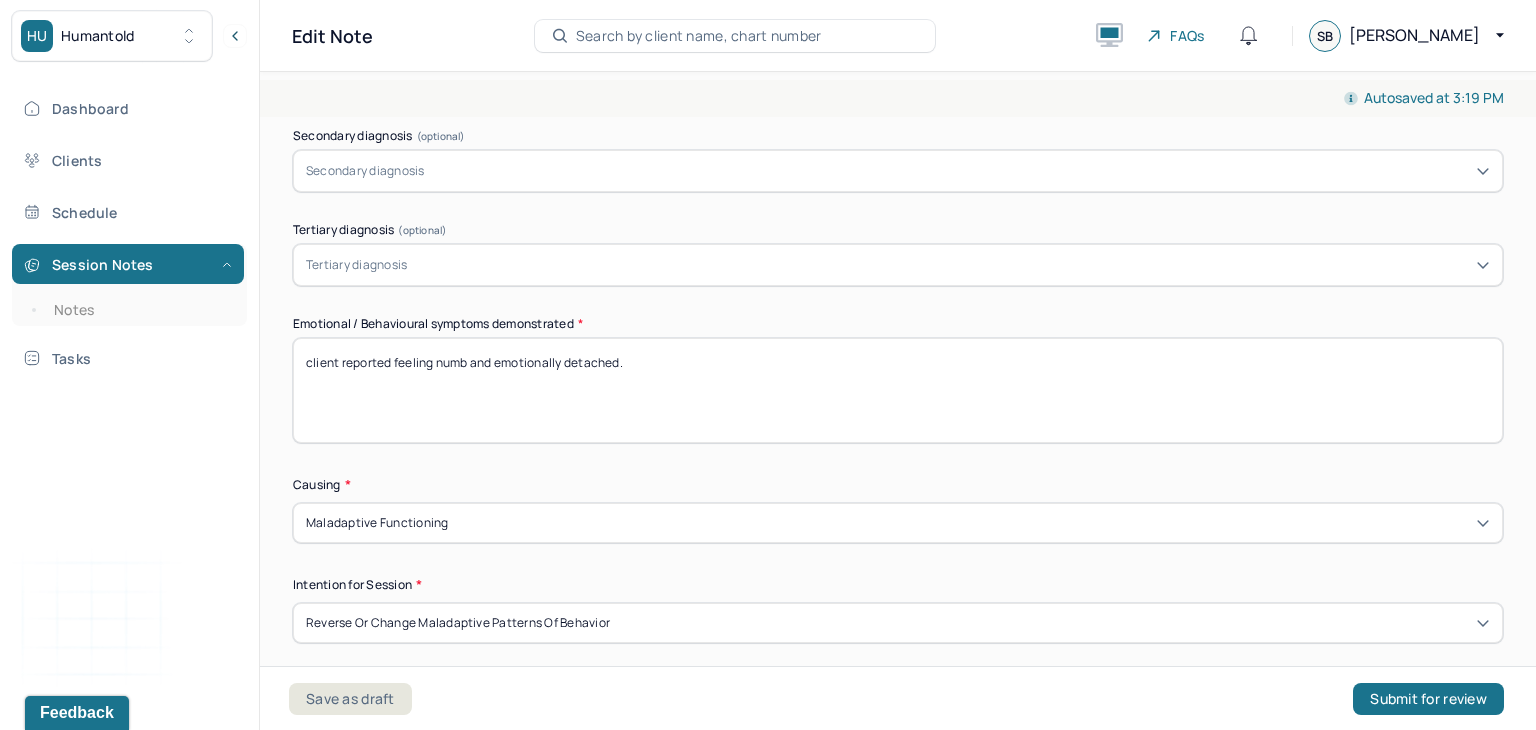type on "client reported feeling numb and emotionally detached." 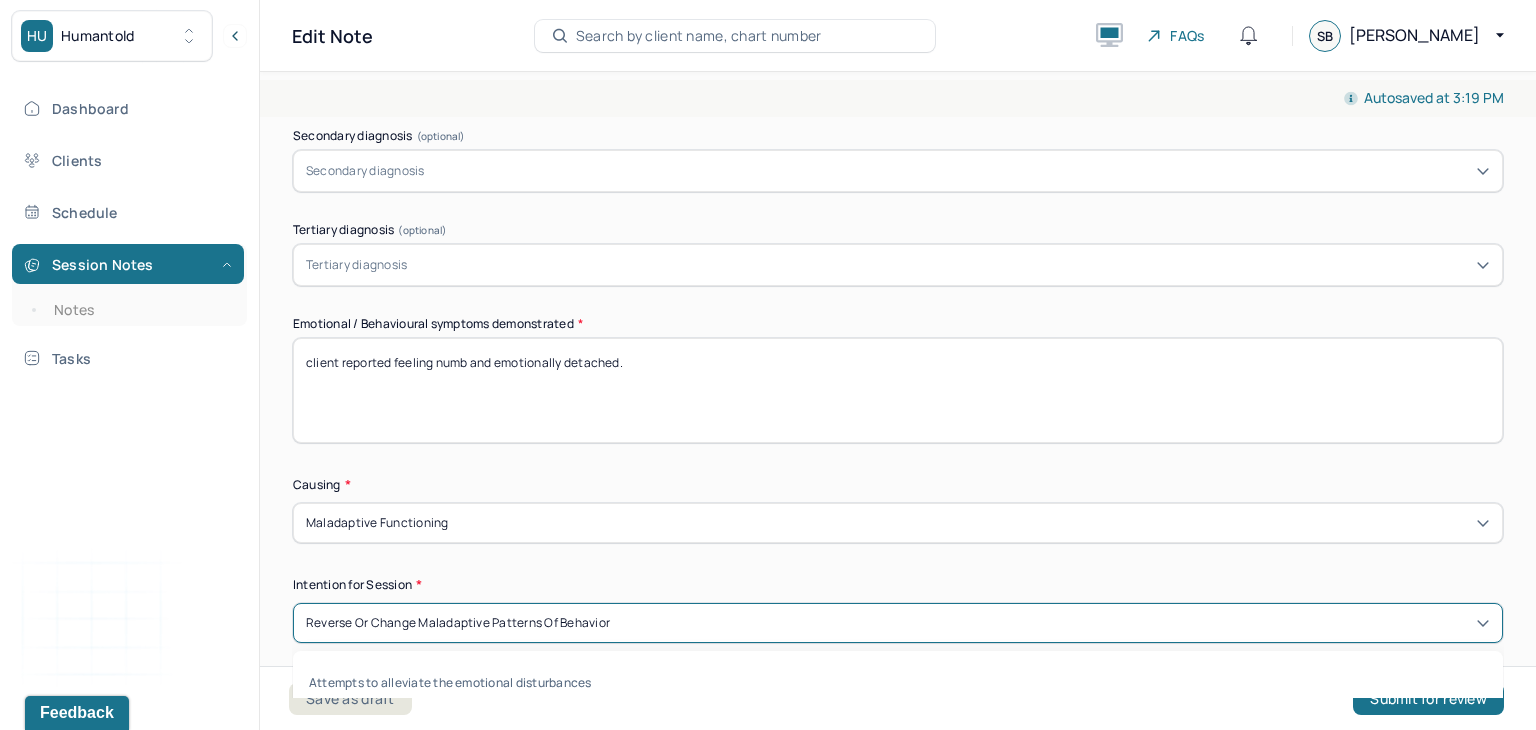 click on "Reverse or change maladaptive patterns of behavior" at bounding box center (898, 623) 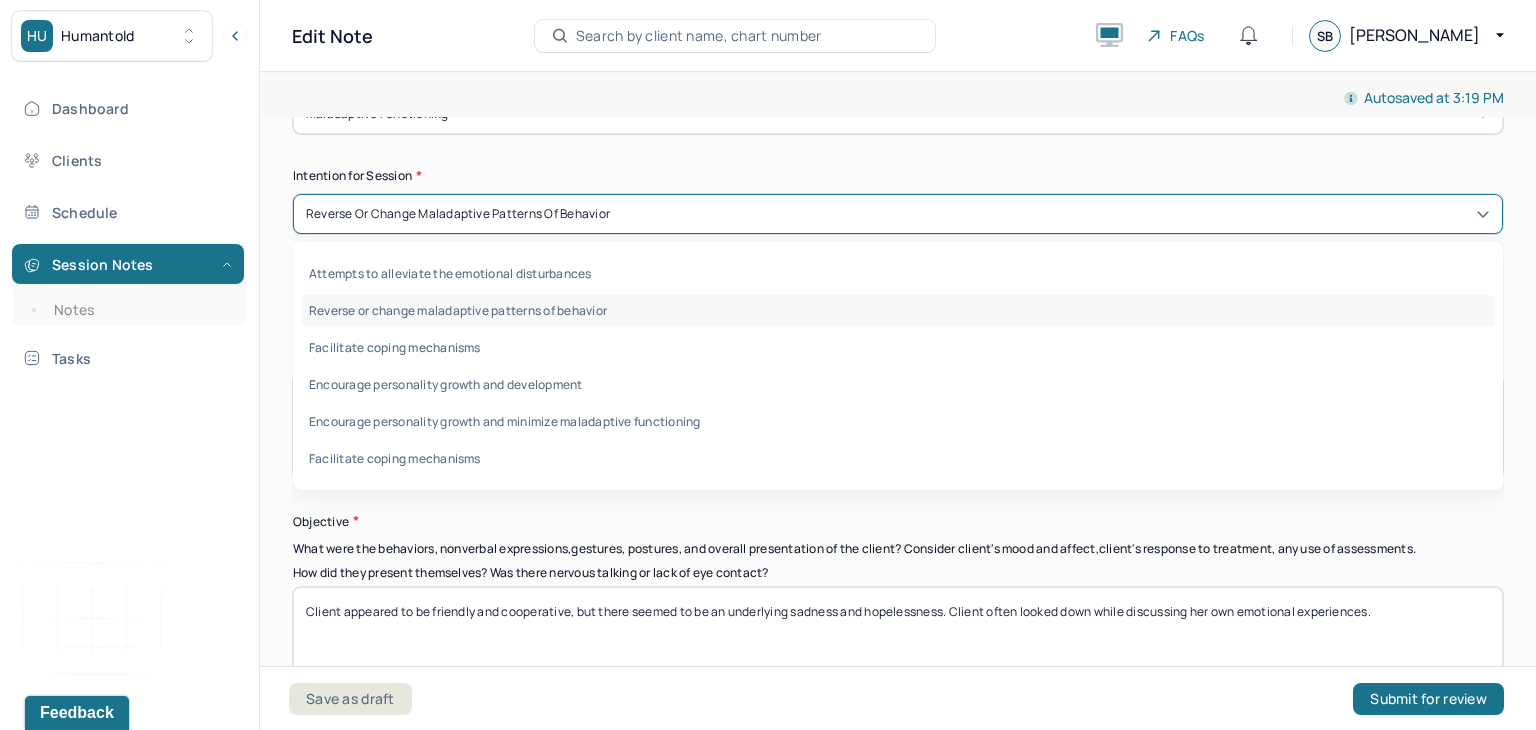 scroll, scrollTop: 1224, scrollLeft: 0, axis: vertical 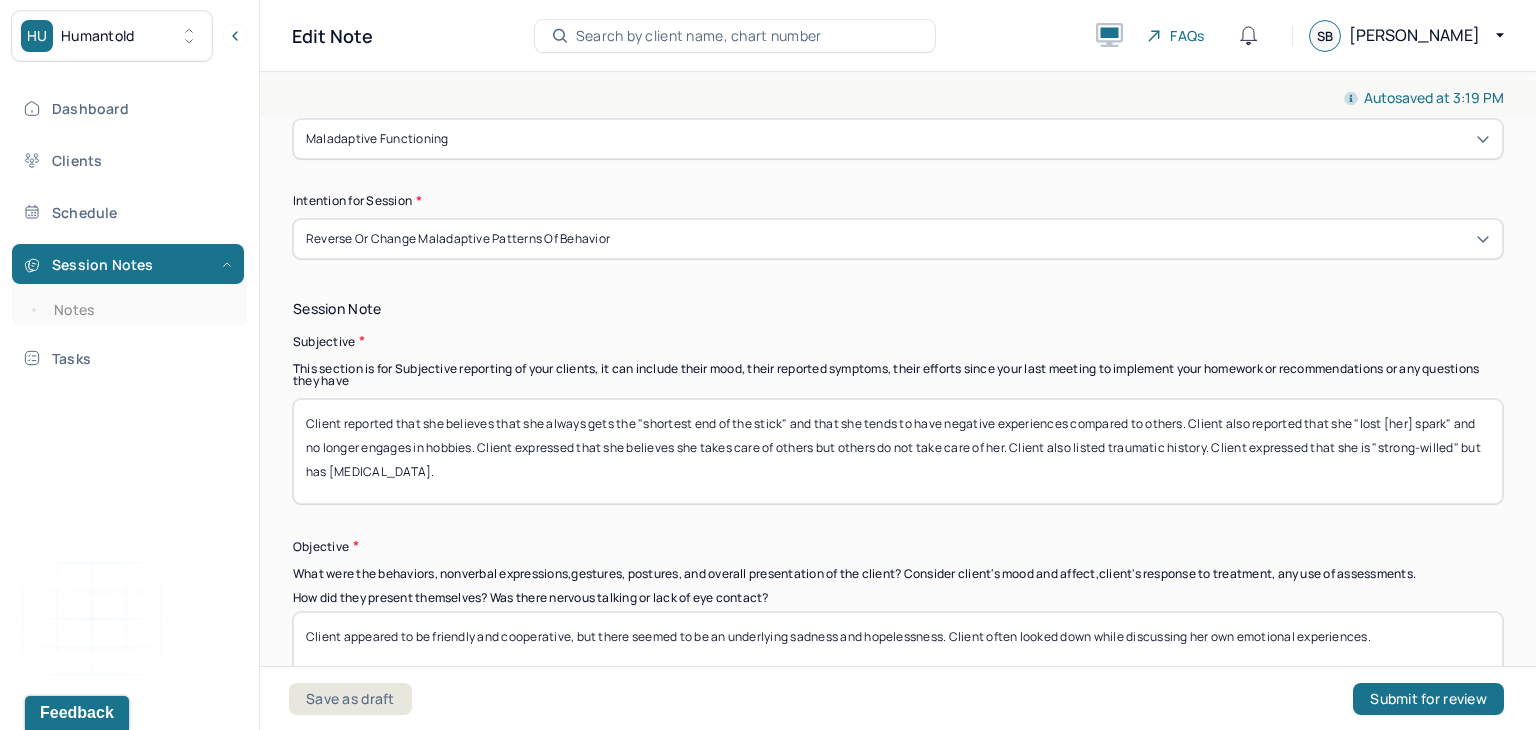 click on "Autosaved at 3:19 PM Appointment Details     Client name [PERSON_NAME] Date of service [DATE] Time 2:00pm - 3:00pm Duration 1hr Appointment type individual therapy Provider name [PERSON_NAME] Modifier 1 95 Telemedicine Note type Individual soap note Appointment Details     Client name [PERSON_NAME] Date of service [DATE] Time 2:00pm - 3:00pm Duration 1hr Appointment type individual therapy Provider name [PERSON_NAME] Modifier 1 95 Telemedicine Note type Individual soap note   Load previous session note   Instructions The fields marked with an asterisk ( * ) are required before you can submit your notes. Before you can submit your session notes, they must be signed. You have the option to save your notes as a draft before making a submission. Appointment location * Teletherapy Client Teletherapy Location Home Office Other Provider Teletherapy Location Home Office Other Consent was received for the teletherapy session The teletherapy session was conducted via video Primary diagnosis * * * * *" at bounding box center (898, 397) 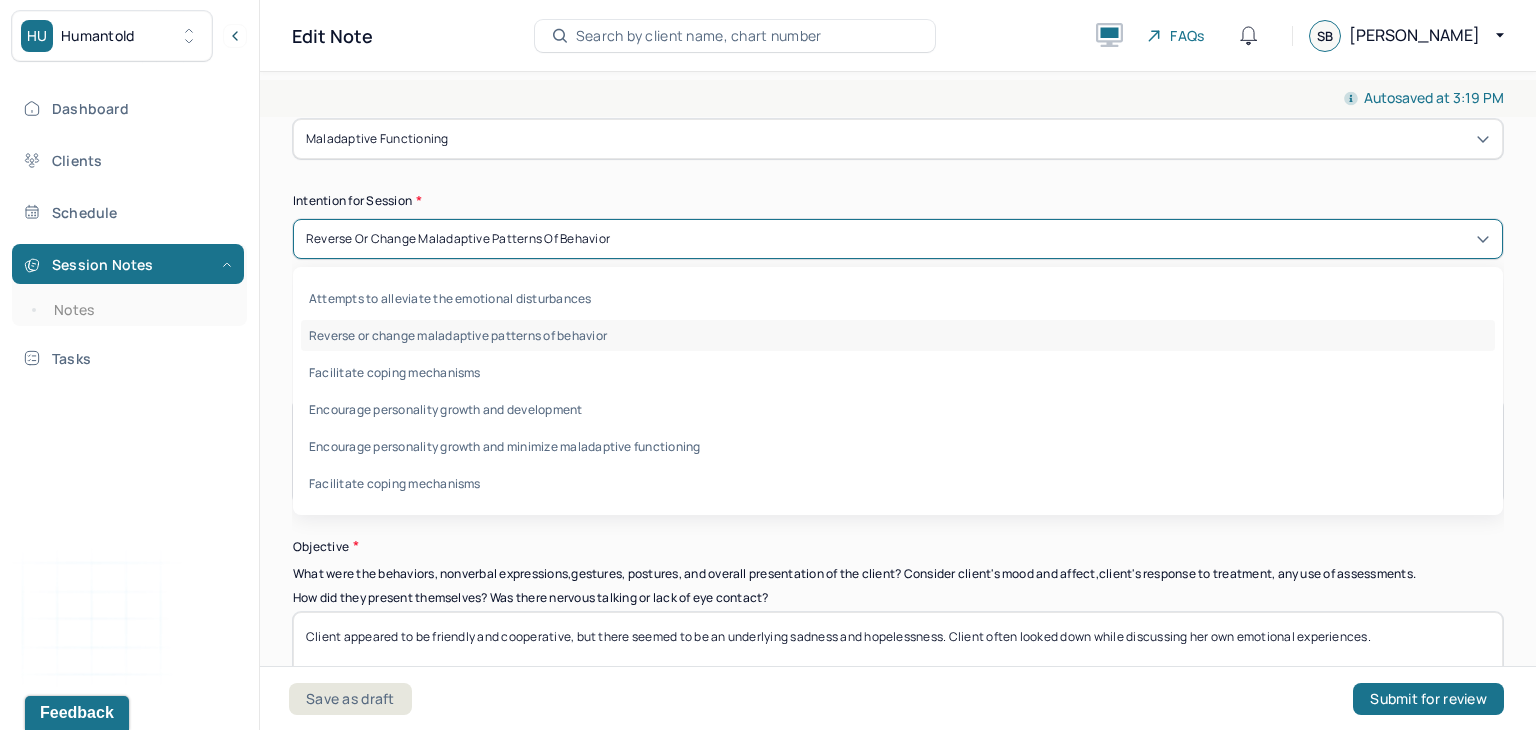 click on "Reverse or change maladaptive patterns of behavior" at bounding box center [458, 239] 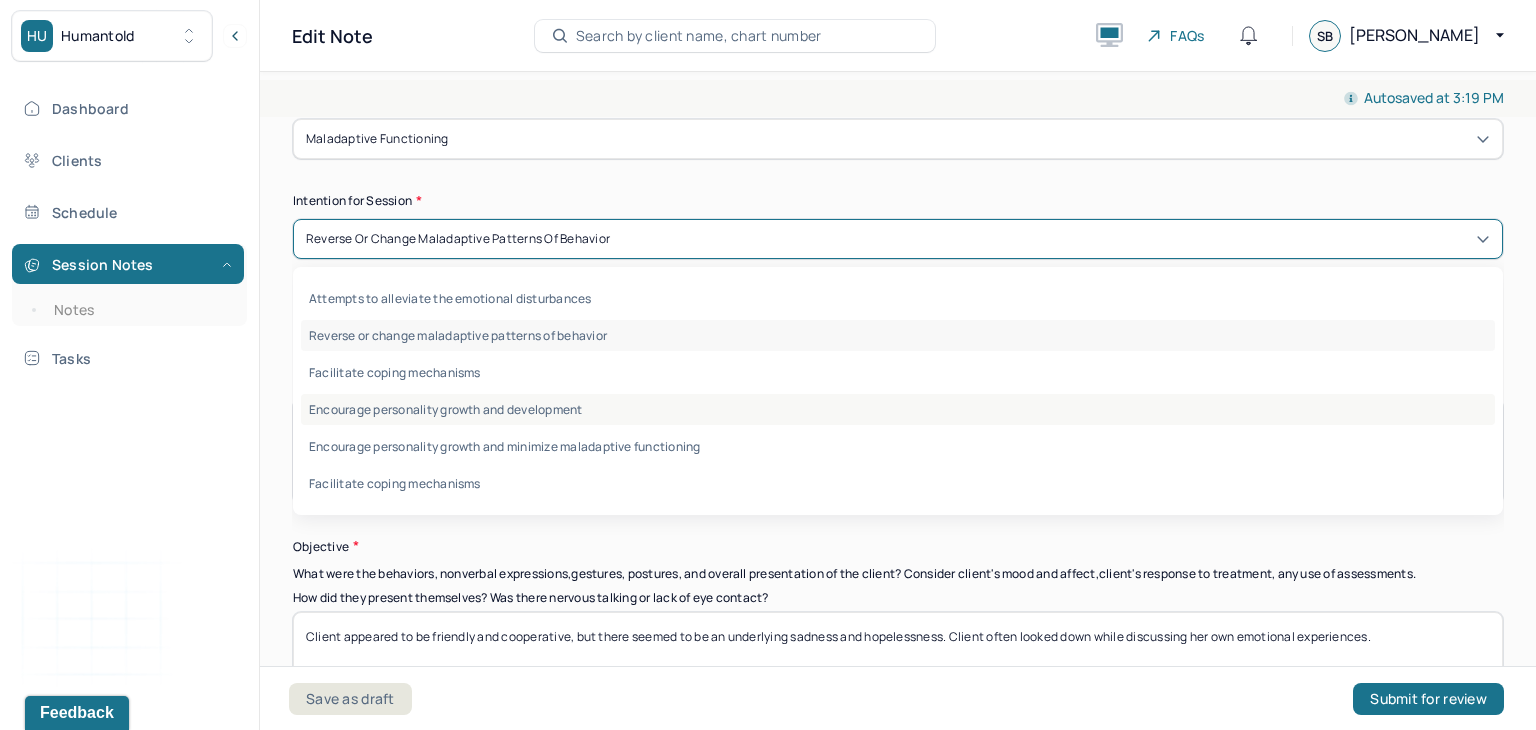 click on "Encourage personality growth and development" at bounding box center [898, 409] 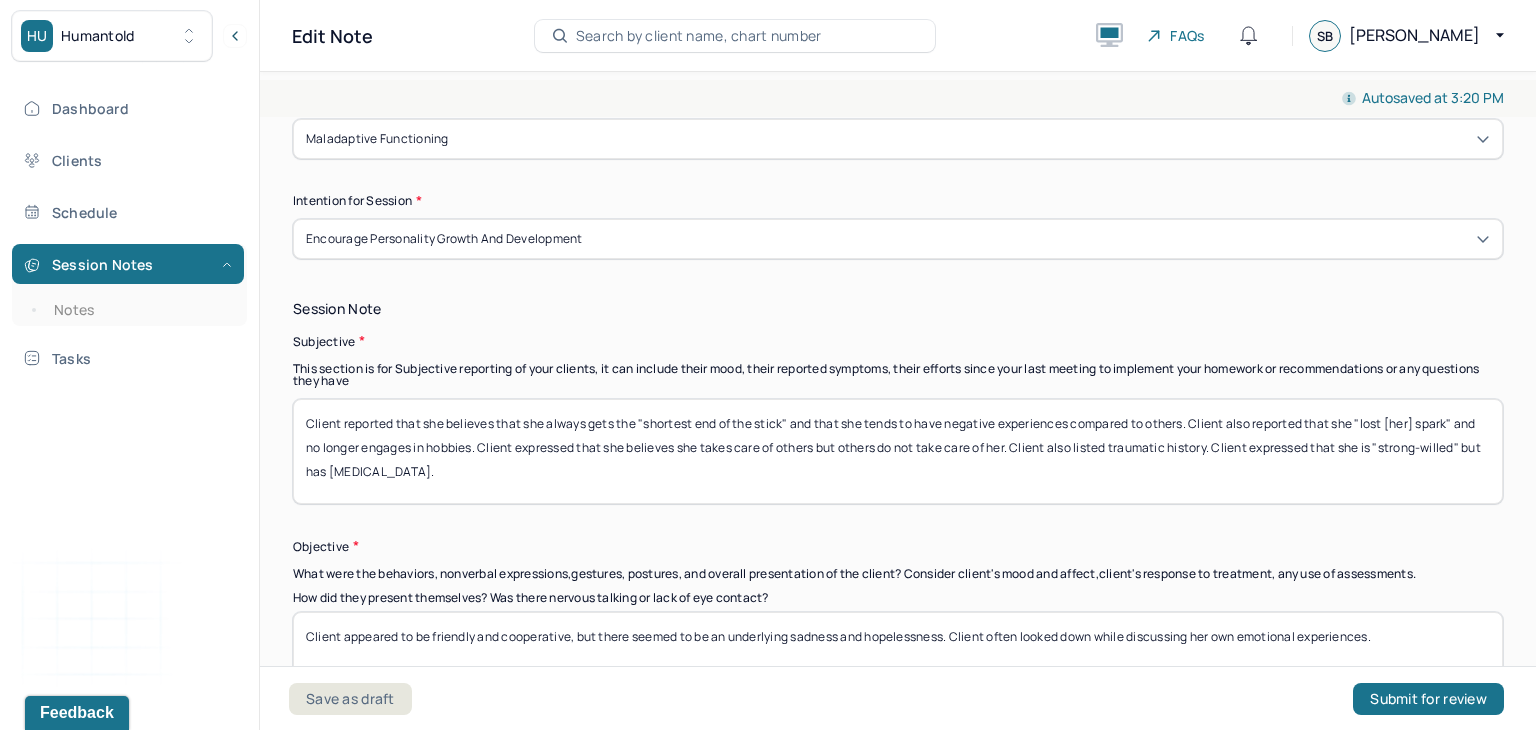 drag, startPoint x: 489, startPoint y: 475, endPoint x: 396, endPoint y: 425, distance: 105.58882 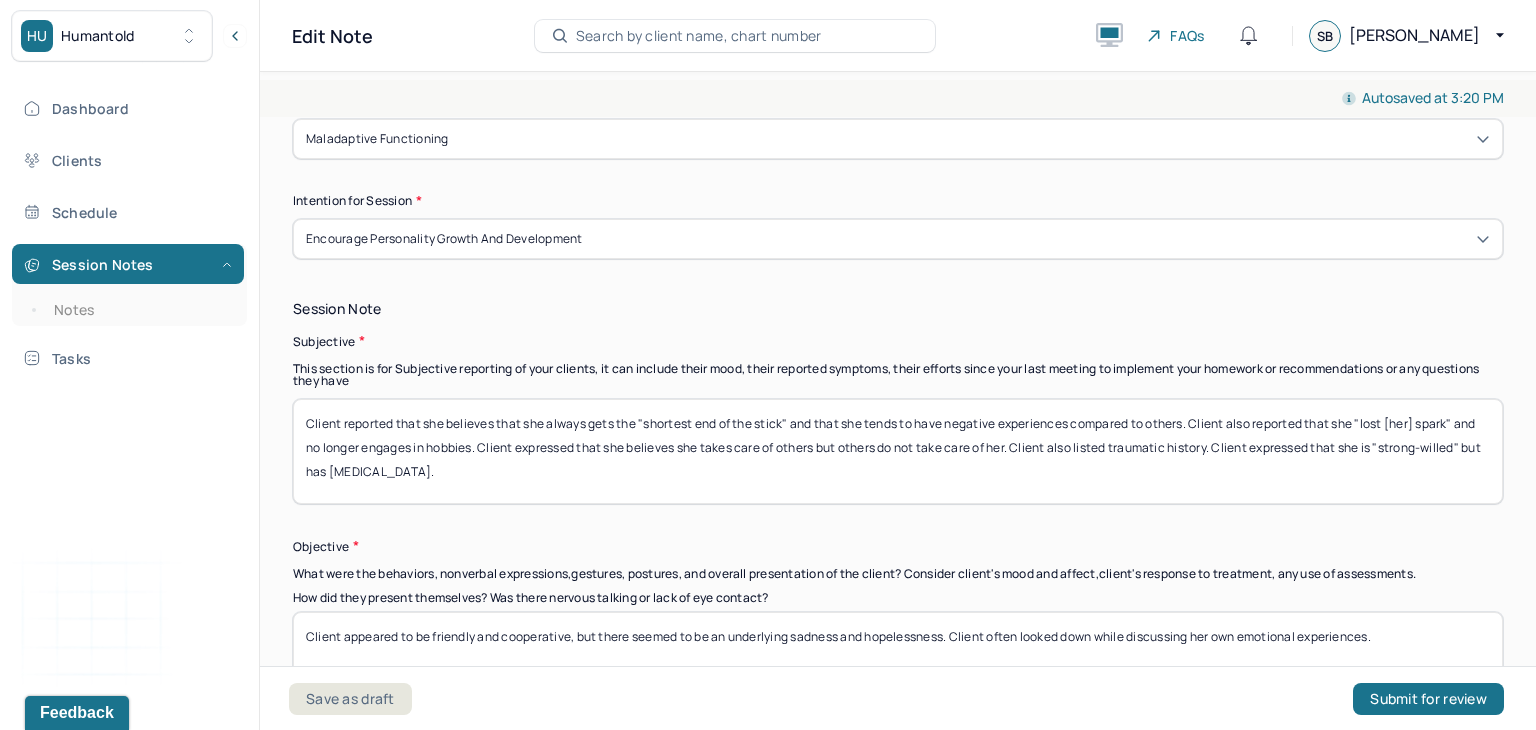 click on "Client reported that she believes that she always gets the "shortest end of the stick" and that she tends to have negative experiences compared to others. Client also reported that she "lost [her] spark" and no longer engages in hobbies. Client expressed that she believes she takes care of others but others do not take care of her. Client also listed traumatic history. Client expressed that she is "strong-willed" but has [MEDICAL_DATA]." at bounding box center [898, 451] 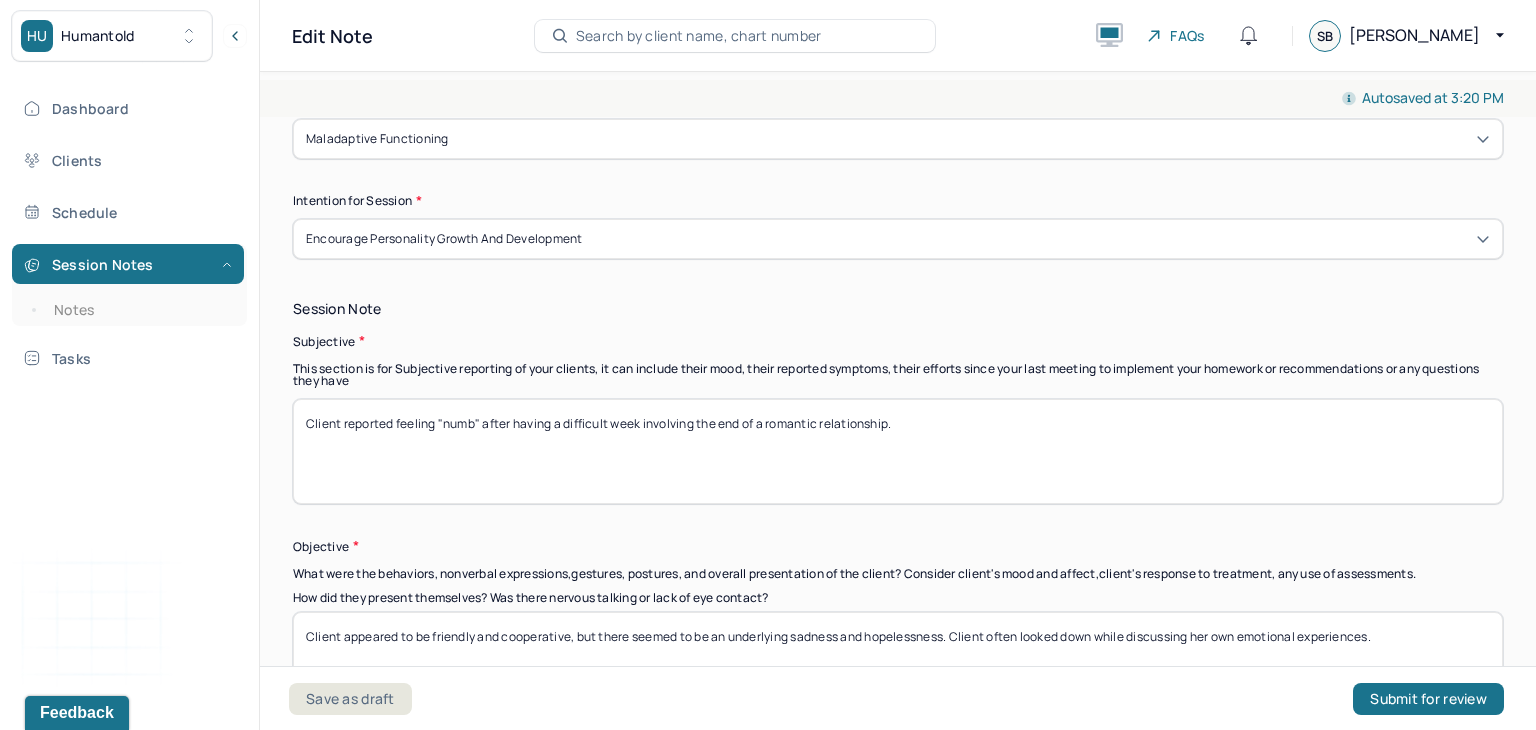 click on "Client reported feeling "numb" after having a difficult week involving the end of a romantic relationship." at bounding box center [898, 451] 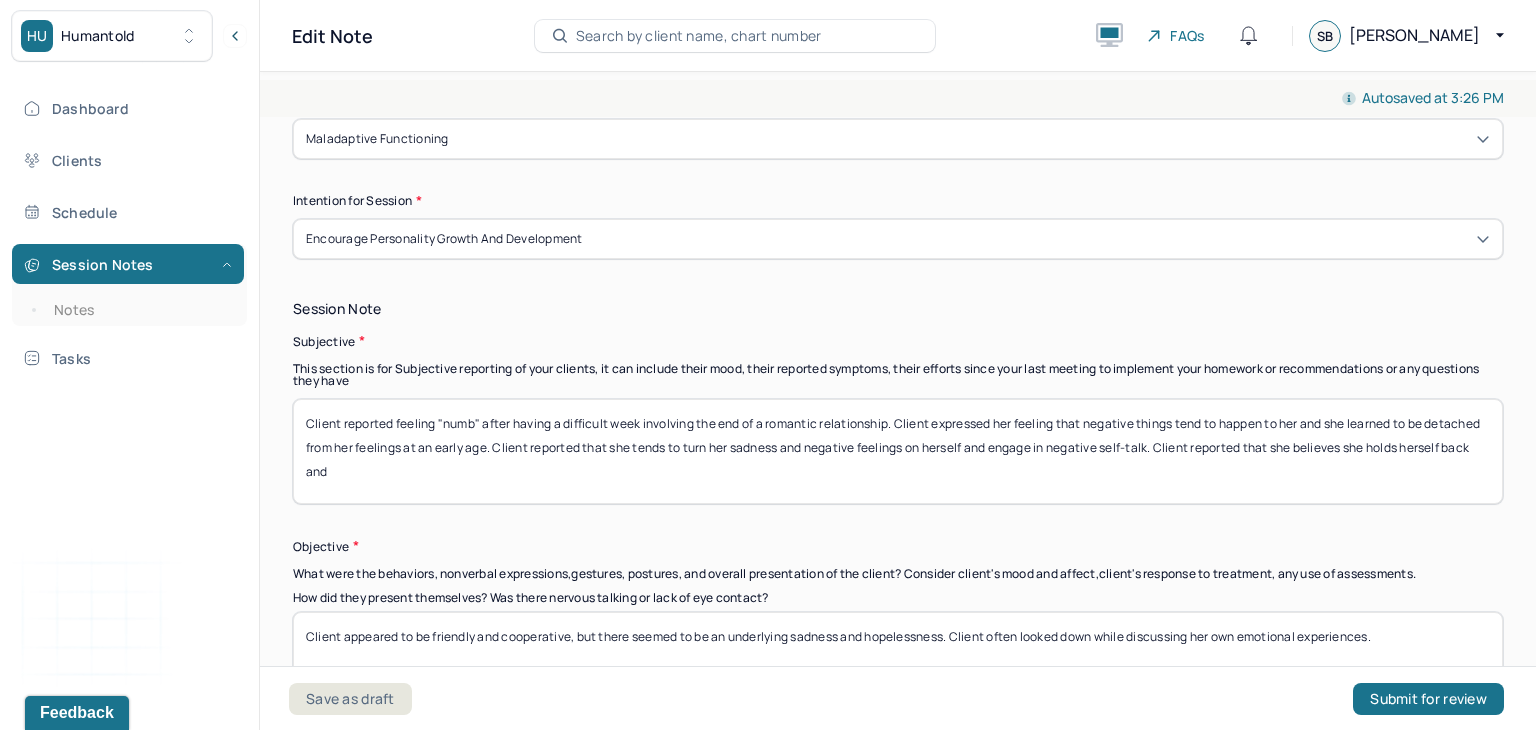 click on "Client reported feeling "numb" after having a difficult week involving the end of a romantic relationship. Client expressed her feeling that negative things tend to happen to her and she learned to be detached from her feelings at an early age. Client reported that she tends to turn her sadness and negative feelings on herself and engage in negative self-talk. Client reported that she believes she holds herself back and" at bounding box center [898, 451] 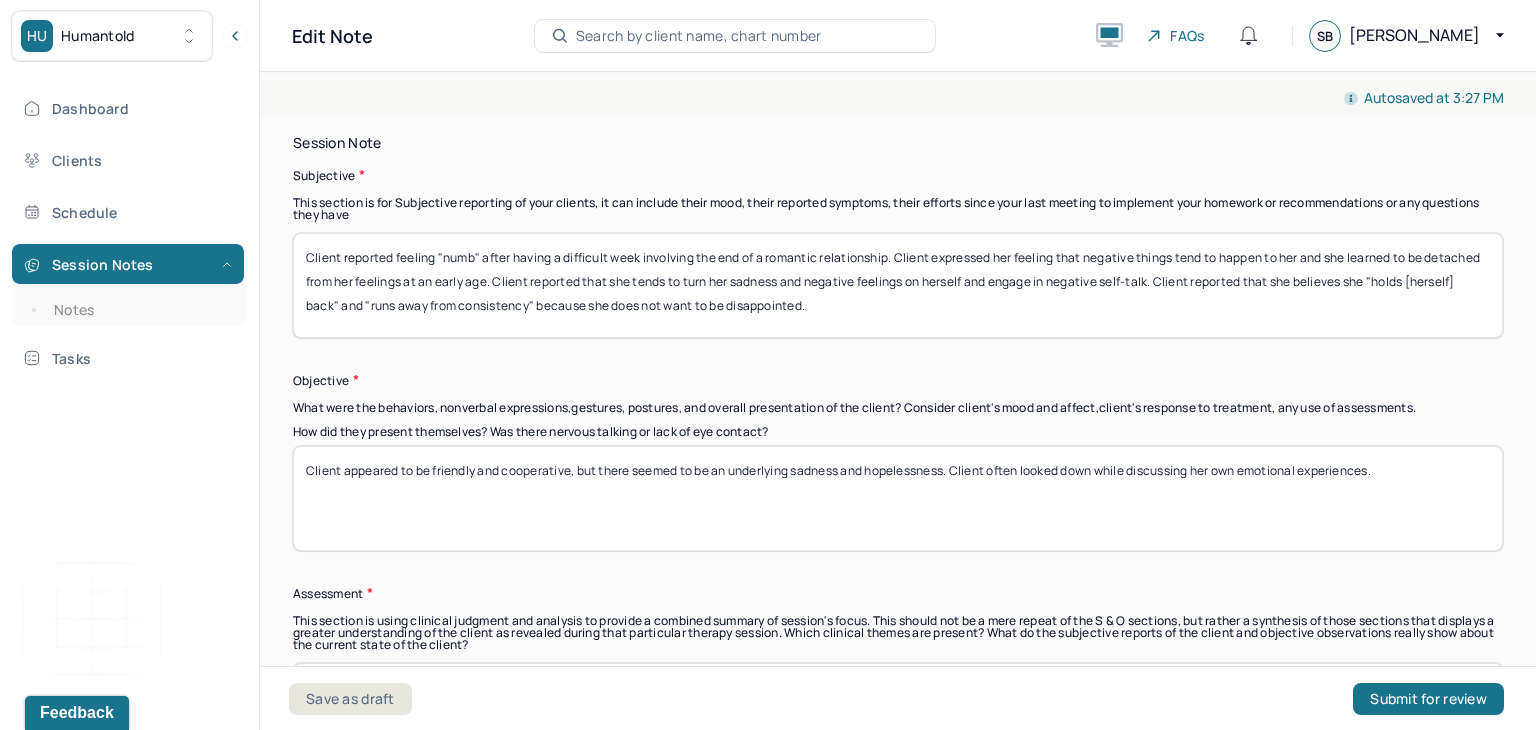 scroll, scrollTop: 1448, scrollLeft: 0, axis: vertical 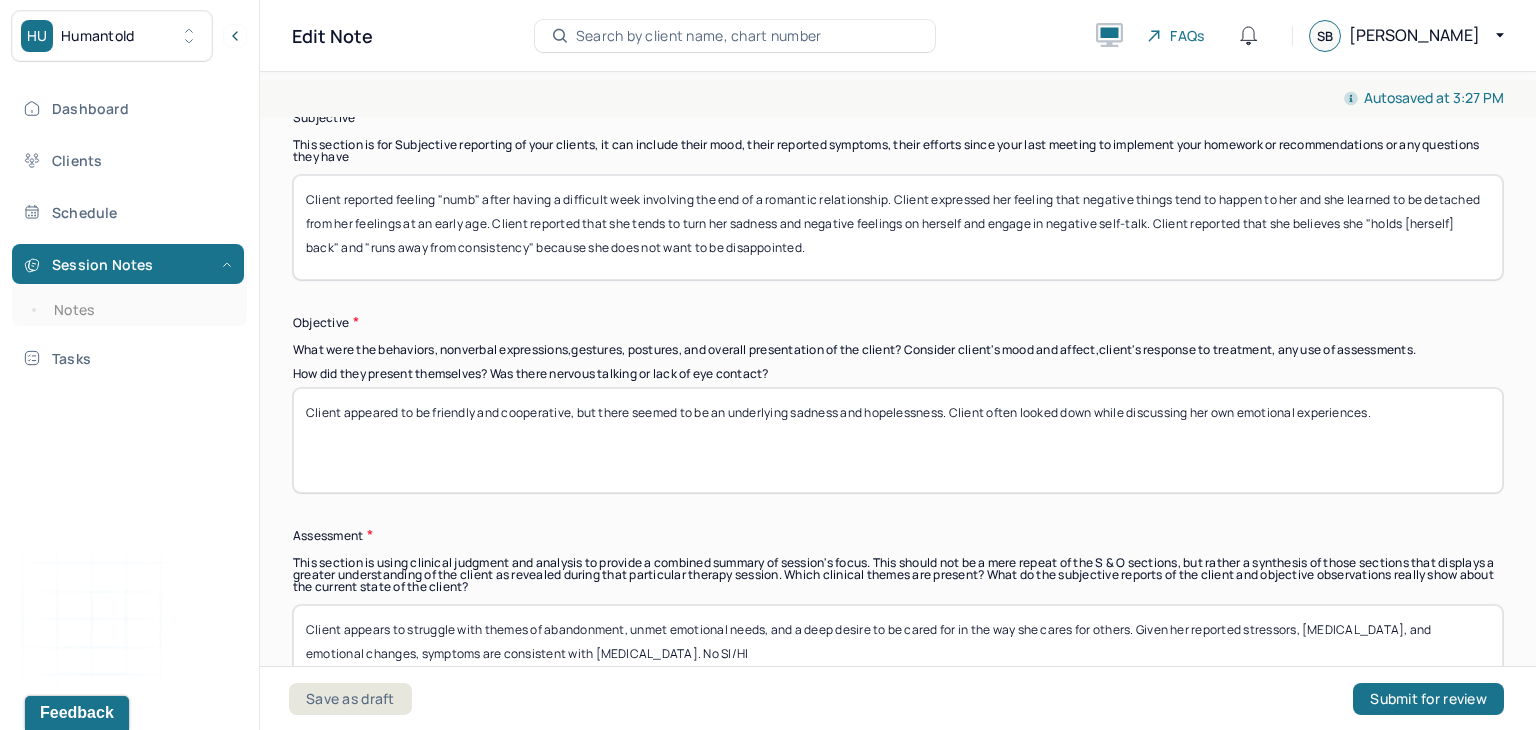 type on "Client reported feeling "numb" after having a difficult week involving the end of a romantic relationship. Client expressed her feeling that negative things tend to happen to her and she learned to be detached from her feelings at an early age. Client reported that she tends to turn her sadness and negative feelings on herself and engage in negative self-talk. Client reported that she believes she "holds [herself] back" and "runs away from consistency" because she does not want to be disappointed." 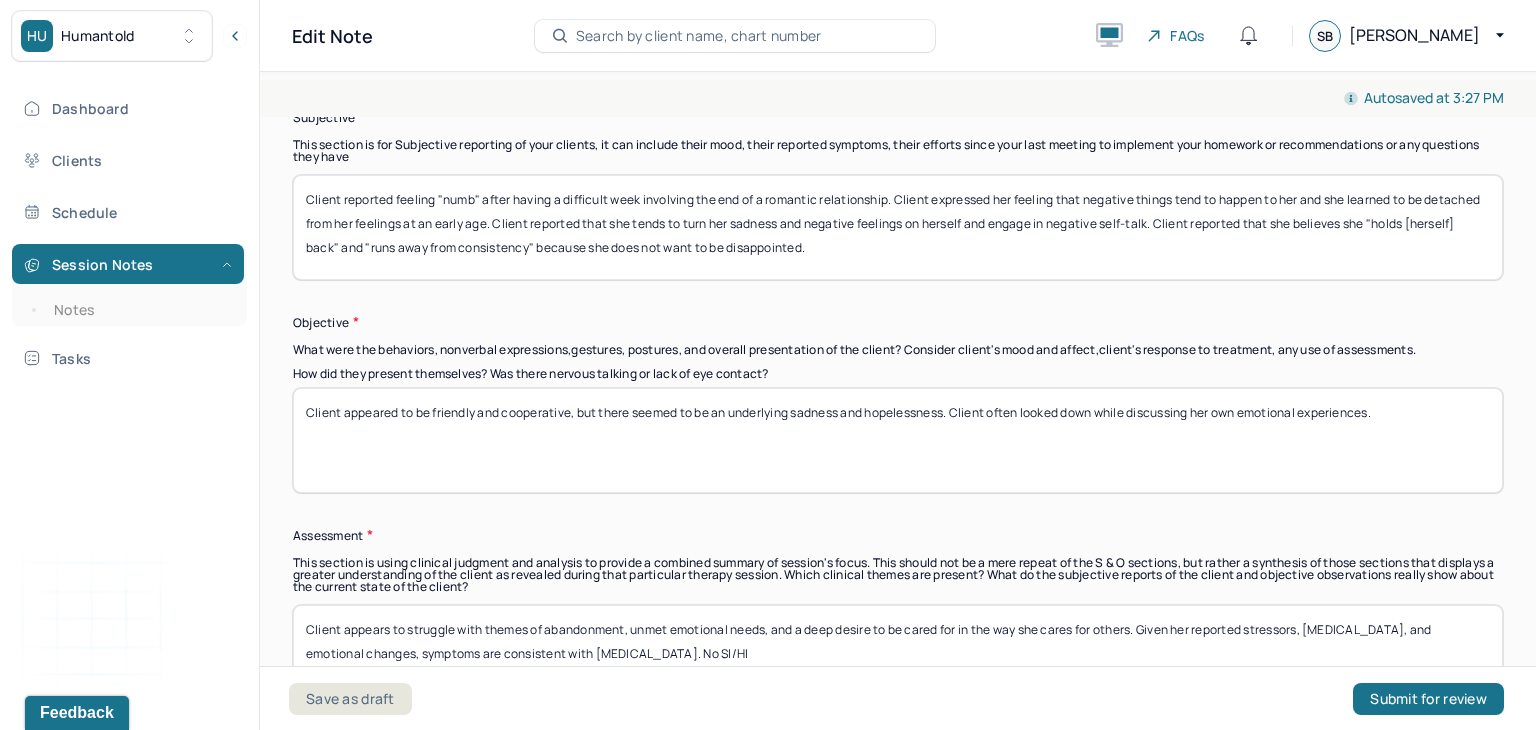 drag, startPoint x: 1399, startPoint y: 417, endPoint x: 611, endPoint y: 461, distance: 789.2275 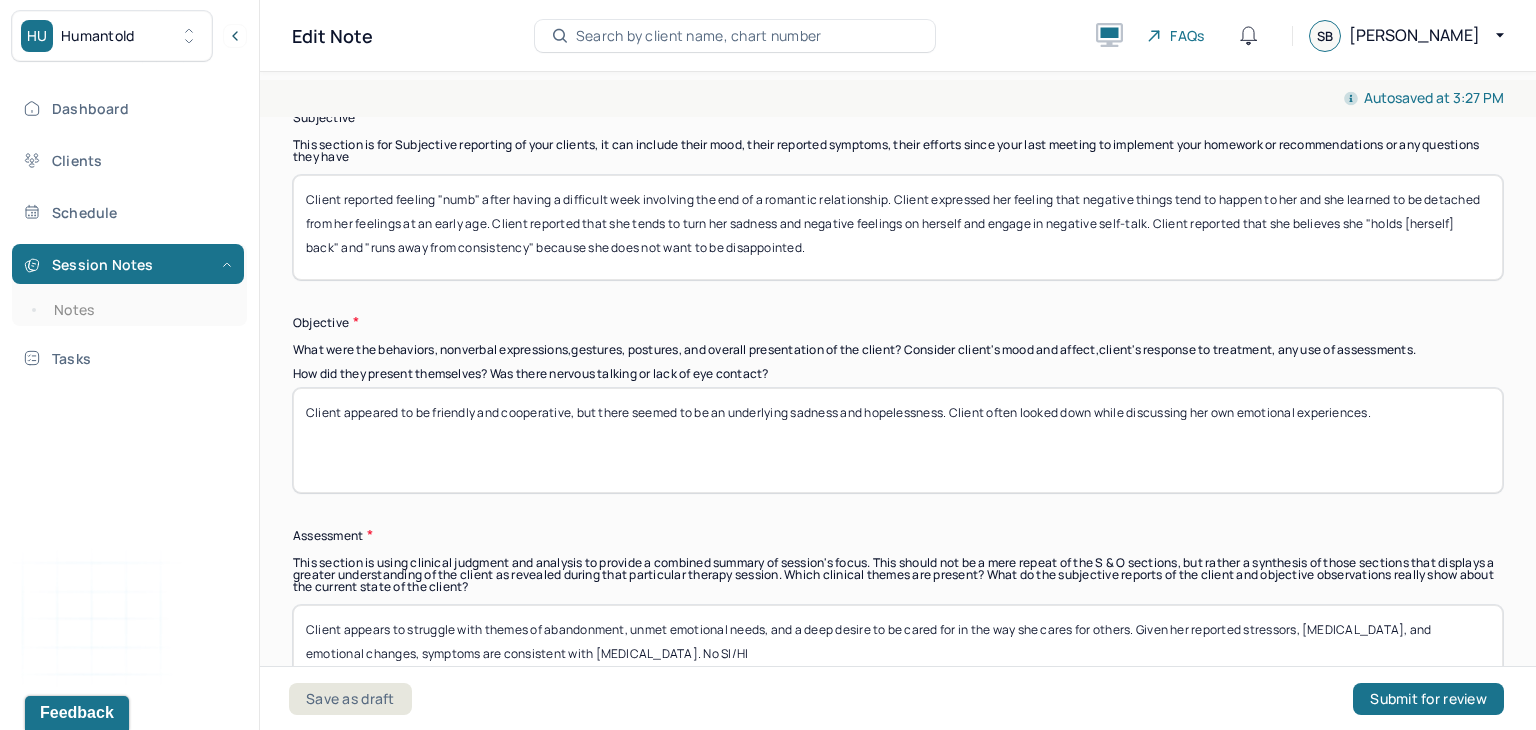 click on "Client appeared to be friendly and cooperative, but there seemed to be an underlying sadness and hopelessness. Client often looked down while discussing her own emotional experiences." at bounding box center (898, 440) 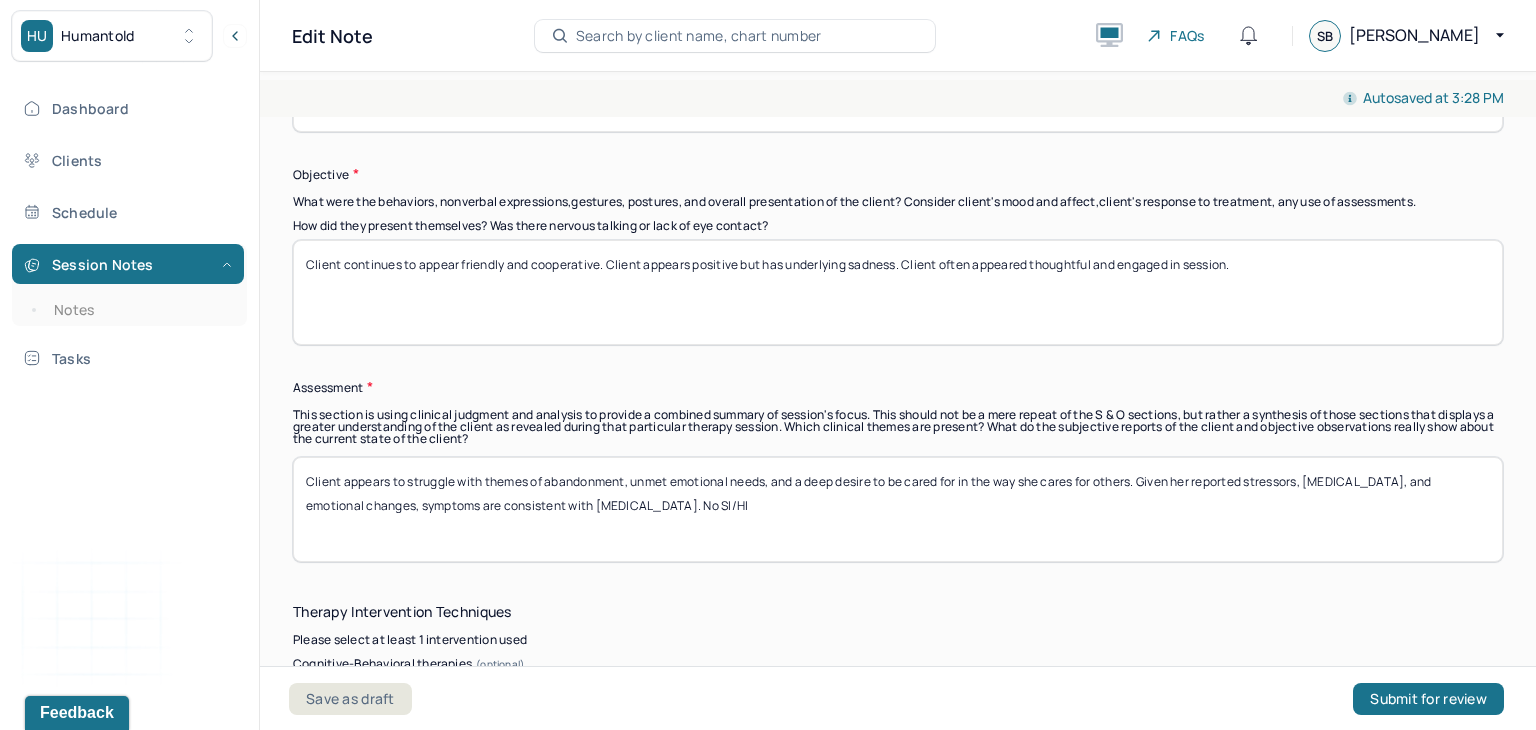 scroll, scrollTop: 1647, scrollLeft: 0, axis: vertical 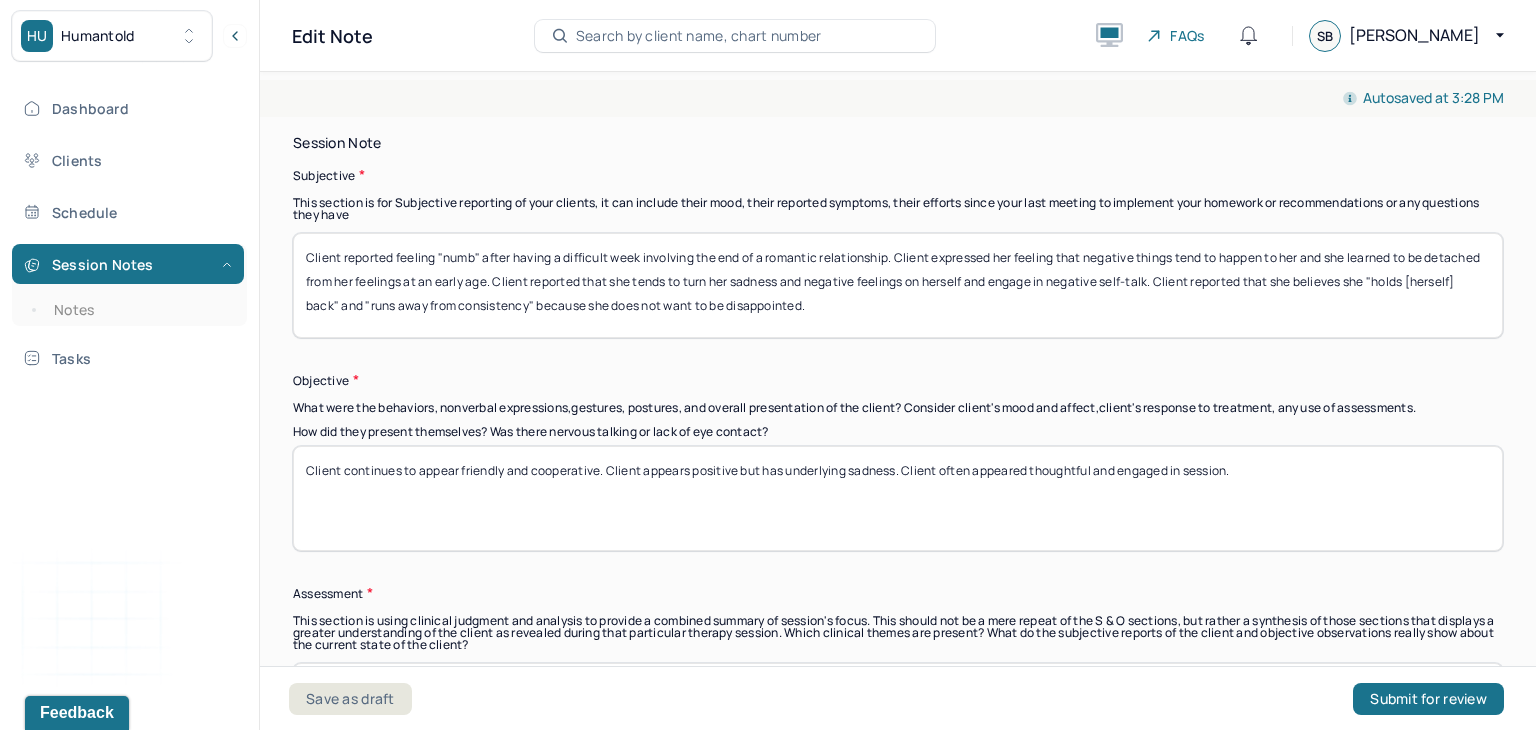 type on "Client continues to appear friendly and cooperative. Client appears positive but has underlying sadness. Client often appeared thoughtful and engaged in session." 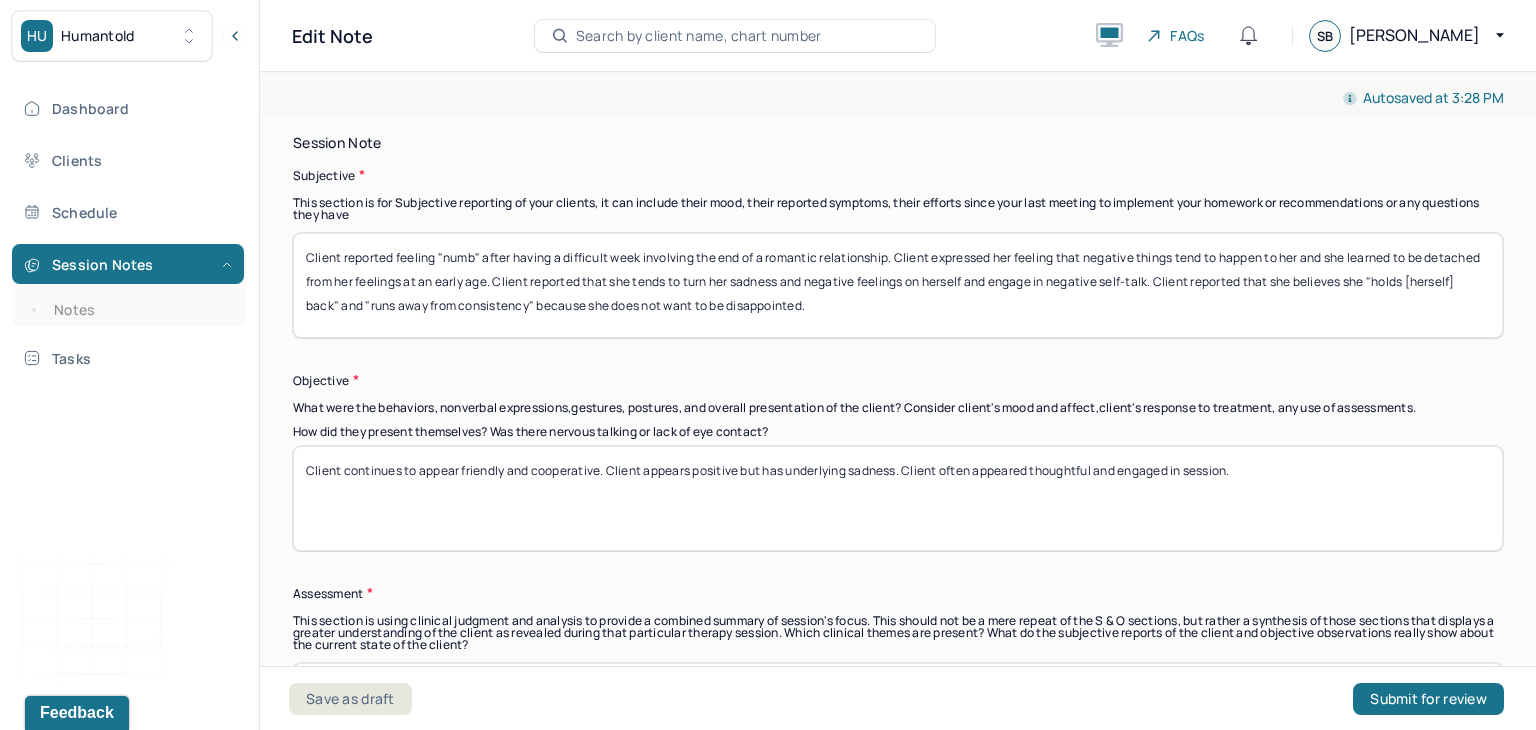 drag, startPoint x: 880, startPoint y: 314, endPoint x: 296, endPoint y: 265, distance: 586.05206 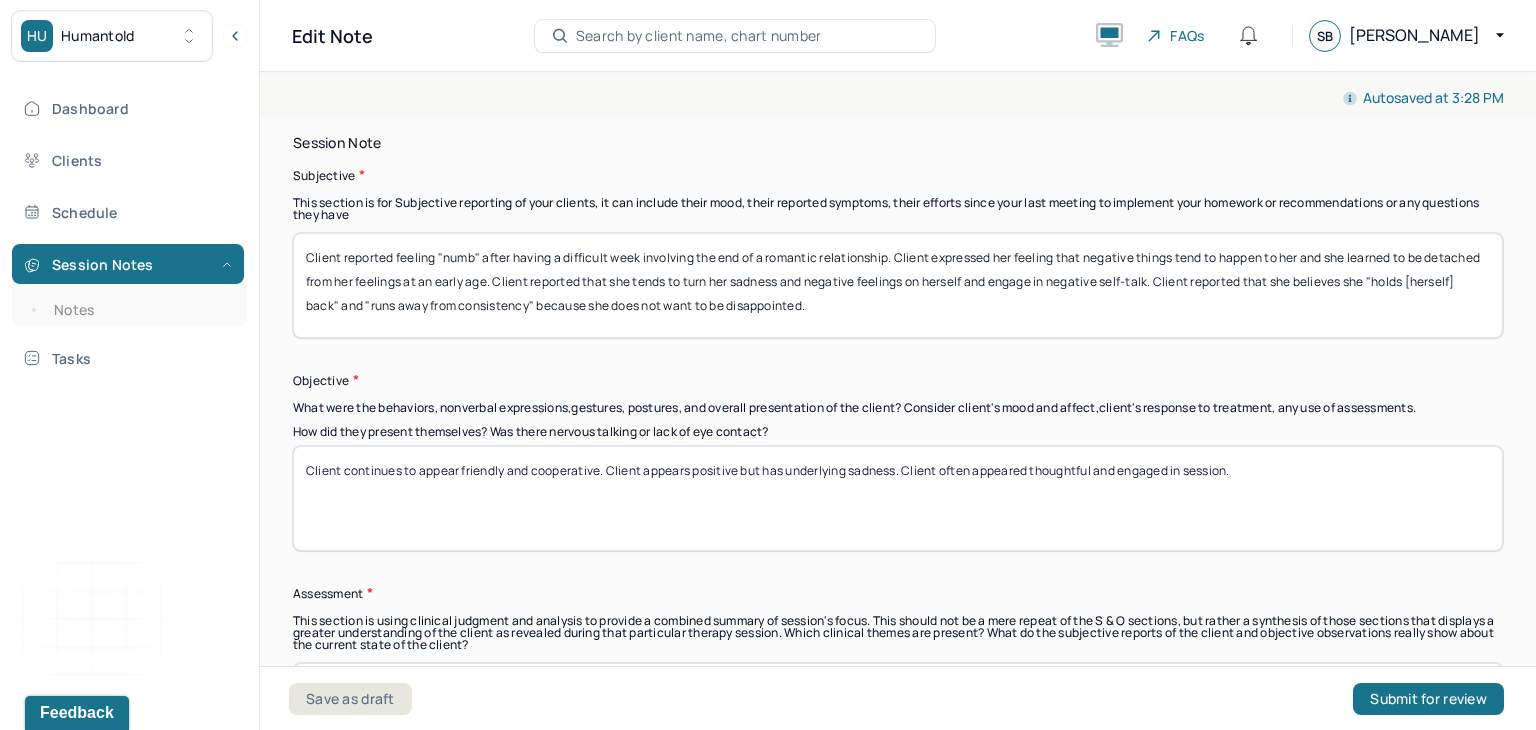 click on "Client reported feeling "numb" after having a difficult week involving the end of a romantic relationship. Client expressed her feeling that negative things tend to happen to her and she learned to be detached from her feelings at an early age. Client reported that she tends to turn her sadness and negative feelings on herself and engage in negative self-talk. Client reported that she believes she "holds [herself] back" and "runs away from consistency" because she does not want to be disappointed." at bounding box center [898, 285] 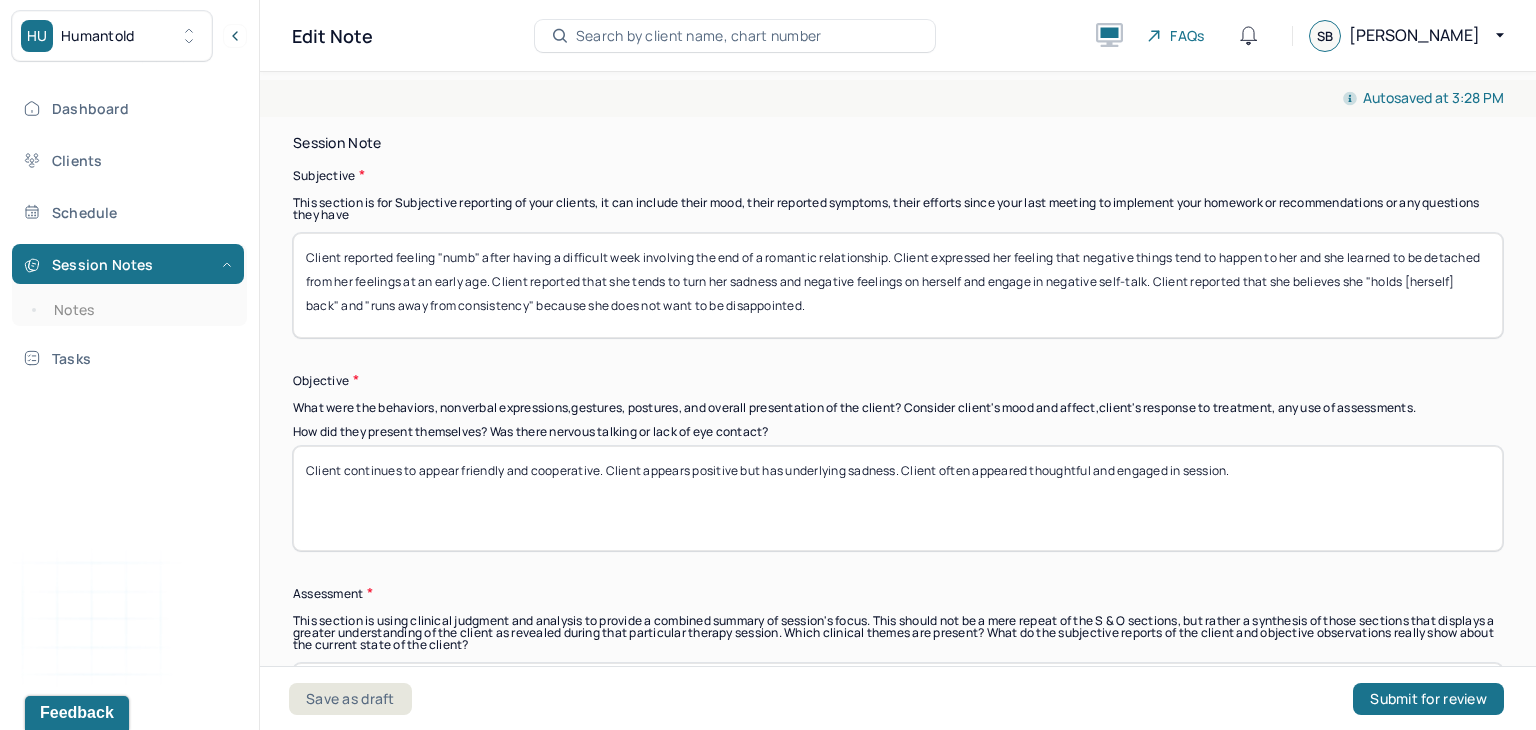 drag, startPoint x: 1244, startPoint y: 469, endPoint x: 304, endPoint y: 485, distance: 940.13617 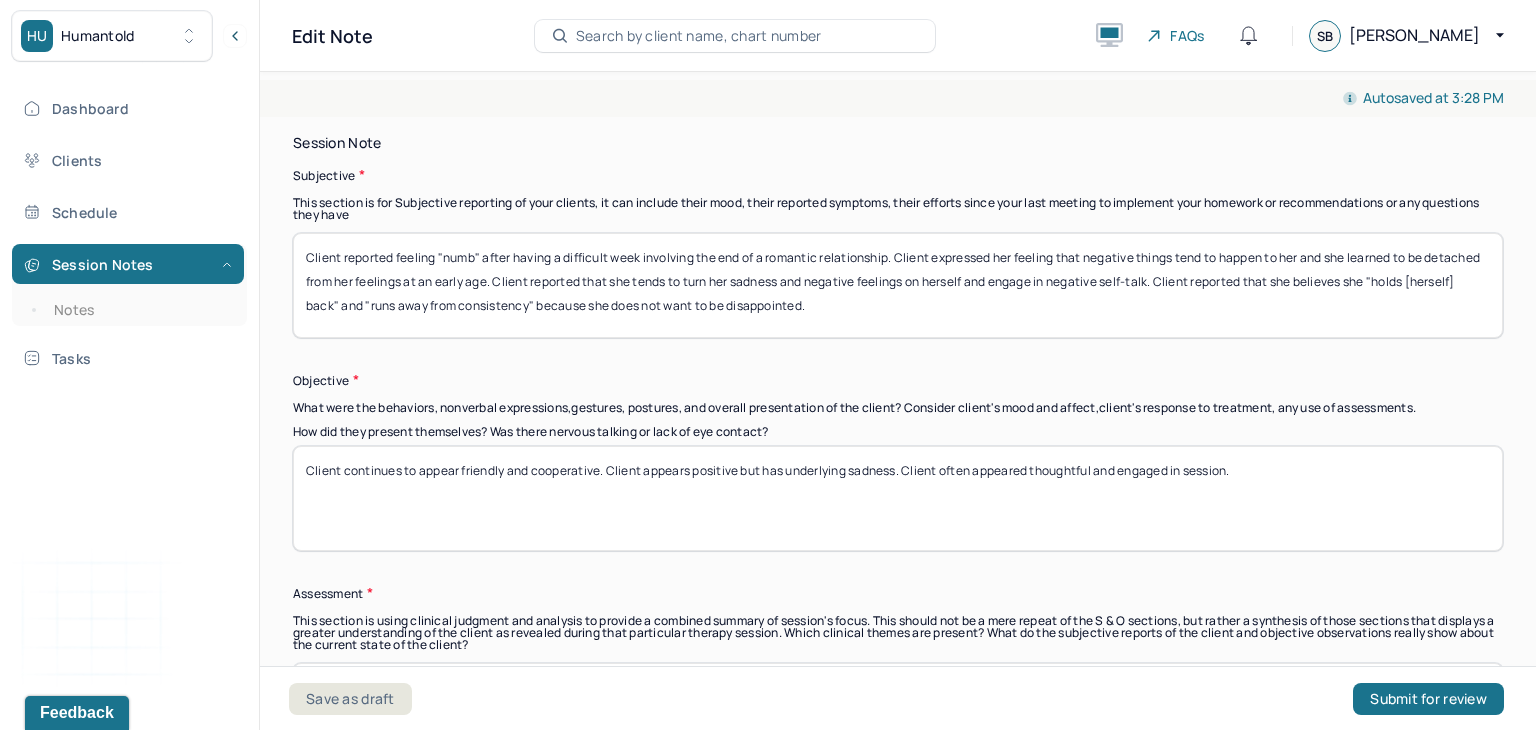 click on "Client continues to appear friendly and cooperative. Client appears positive but has underlying sadness. Client often appeared thoughtful and engaged in session." at bounding box center [898, 498] 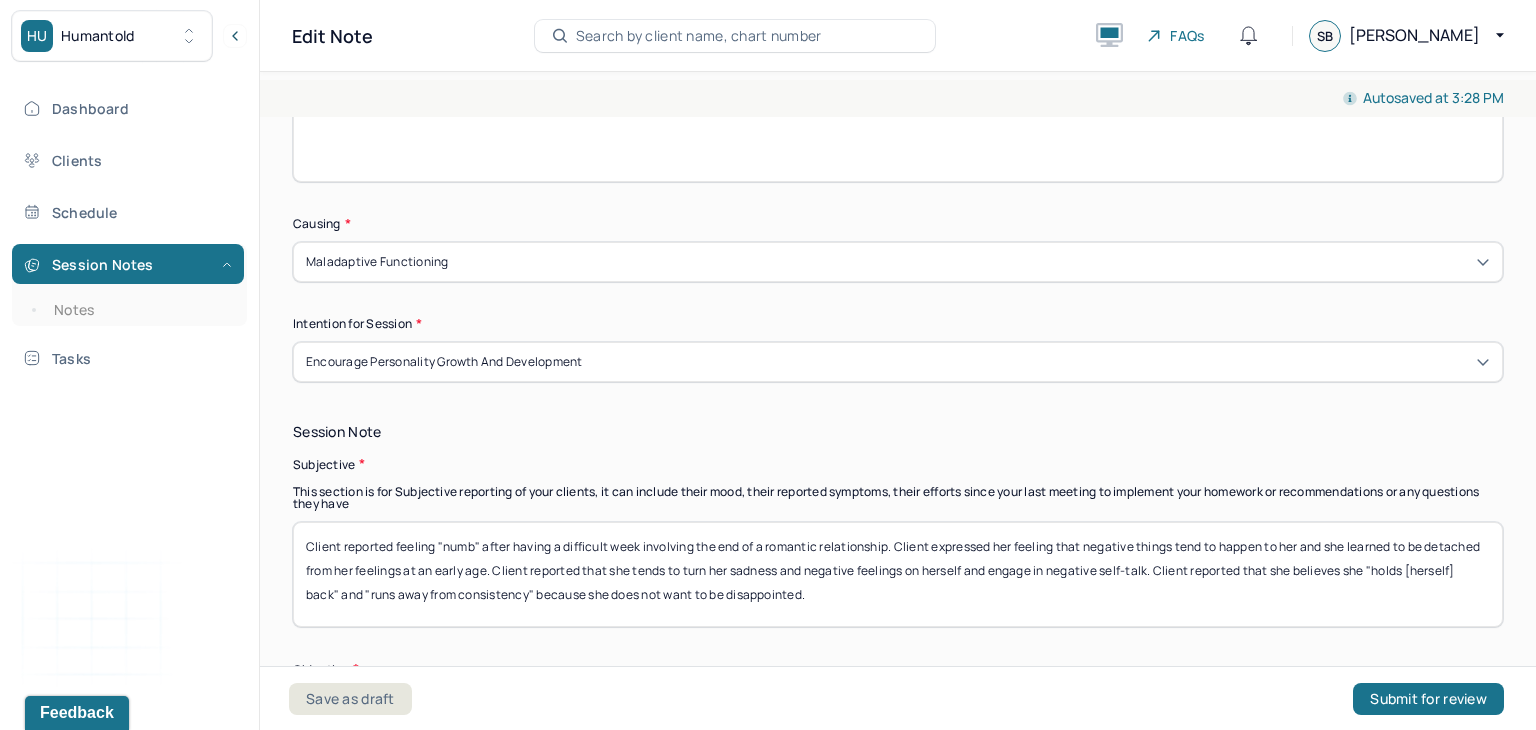 scroll, scrollTop: 845, scrollLeft: 0, axis: vertical 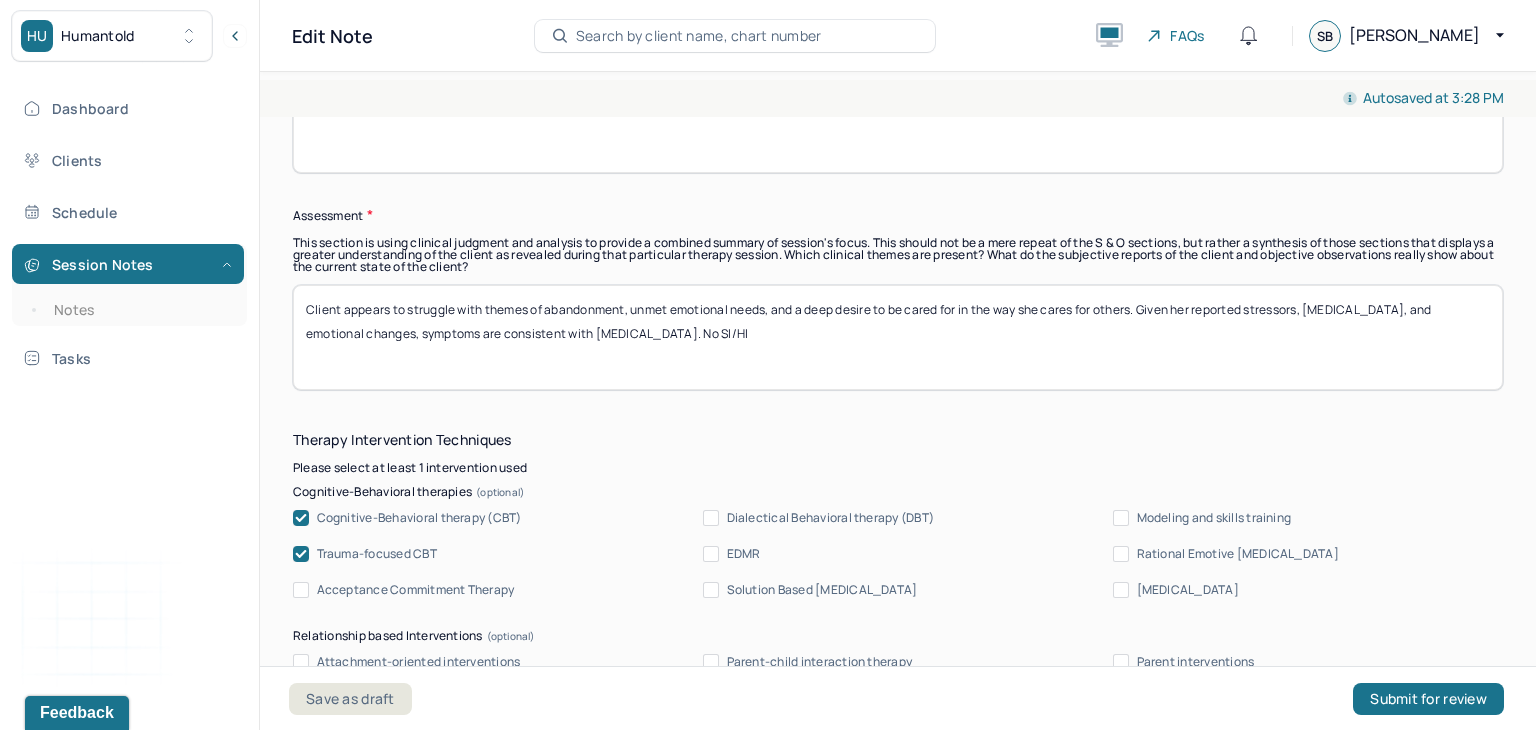 drag, startPoint x: 304, startPoint y: 306, endPoint x: 1136, endPoint y: 318, distance: 832.08655 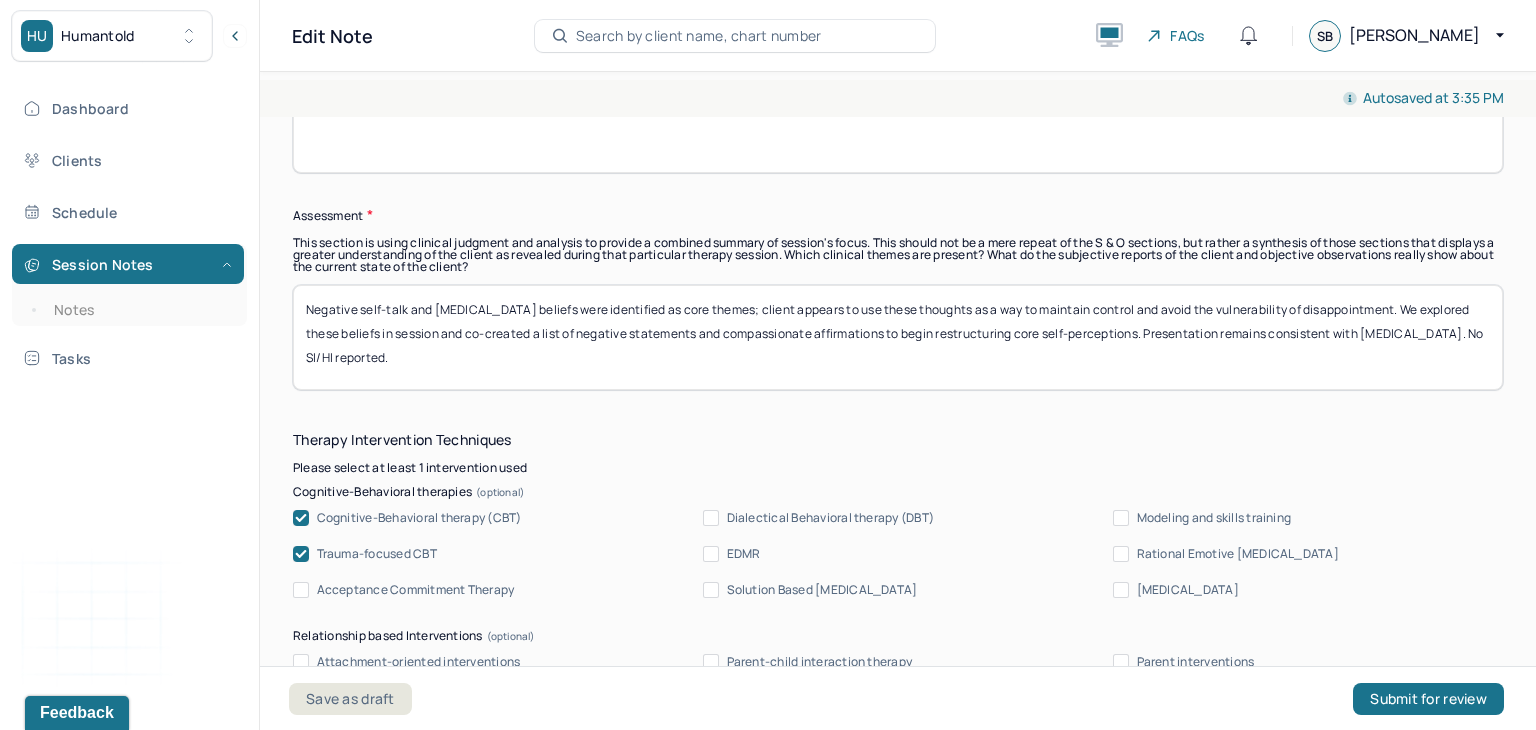 click on "Negative self-talk and [MEDICAL_DATA] beliefs were identified as core themes; client appears to use these thoughts as a way to maintain control and avoid the vulnerability of disappointment. We explored these beliefs in session and co-created a list of negative statements and compassionate affirmations to begin restructuring core self-perceptions. Presentation remains consistent with [MEDICAL_DATA]. No SI/HI reported." at bounding box center (898, 337) 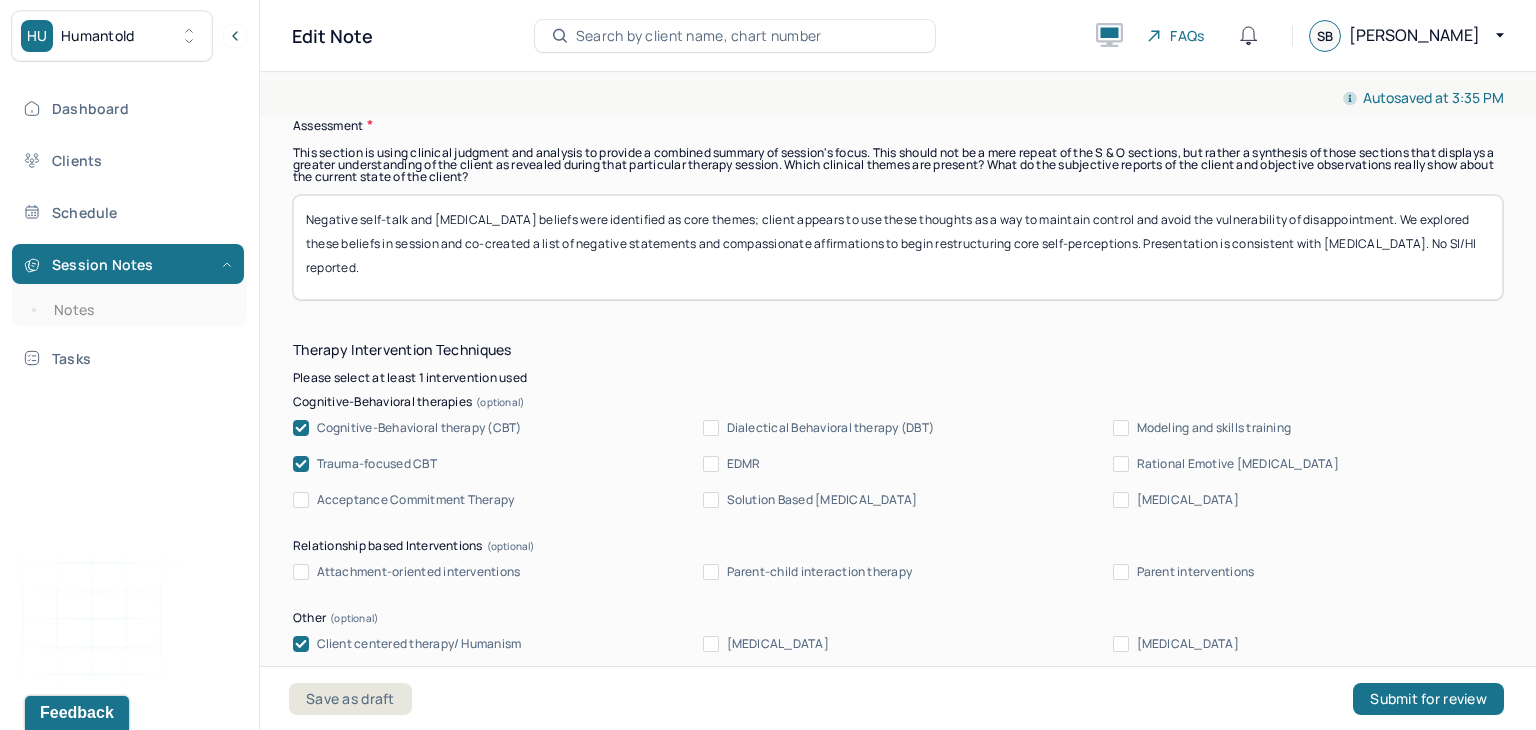 scroll, scrollTop: 1852, scrollLeft: 0, axis: vertical 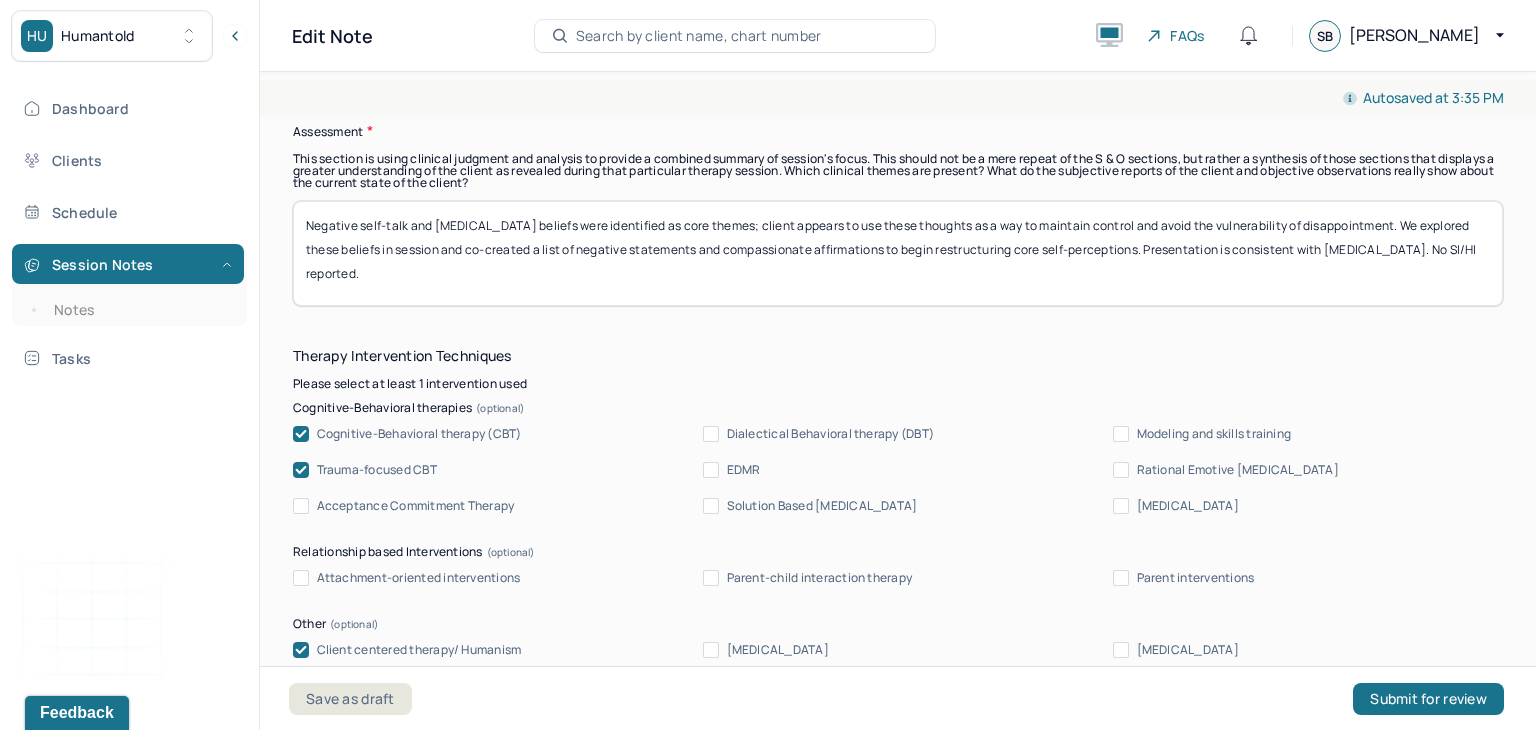 drag, startPoint x: 722, startPoint y: 273, endPoint x: 279, endPoint y: 225, distance: 445.59286 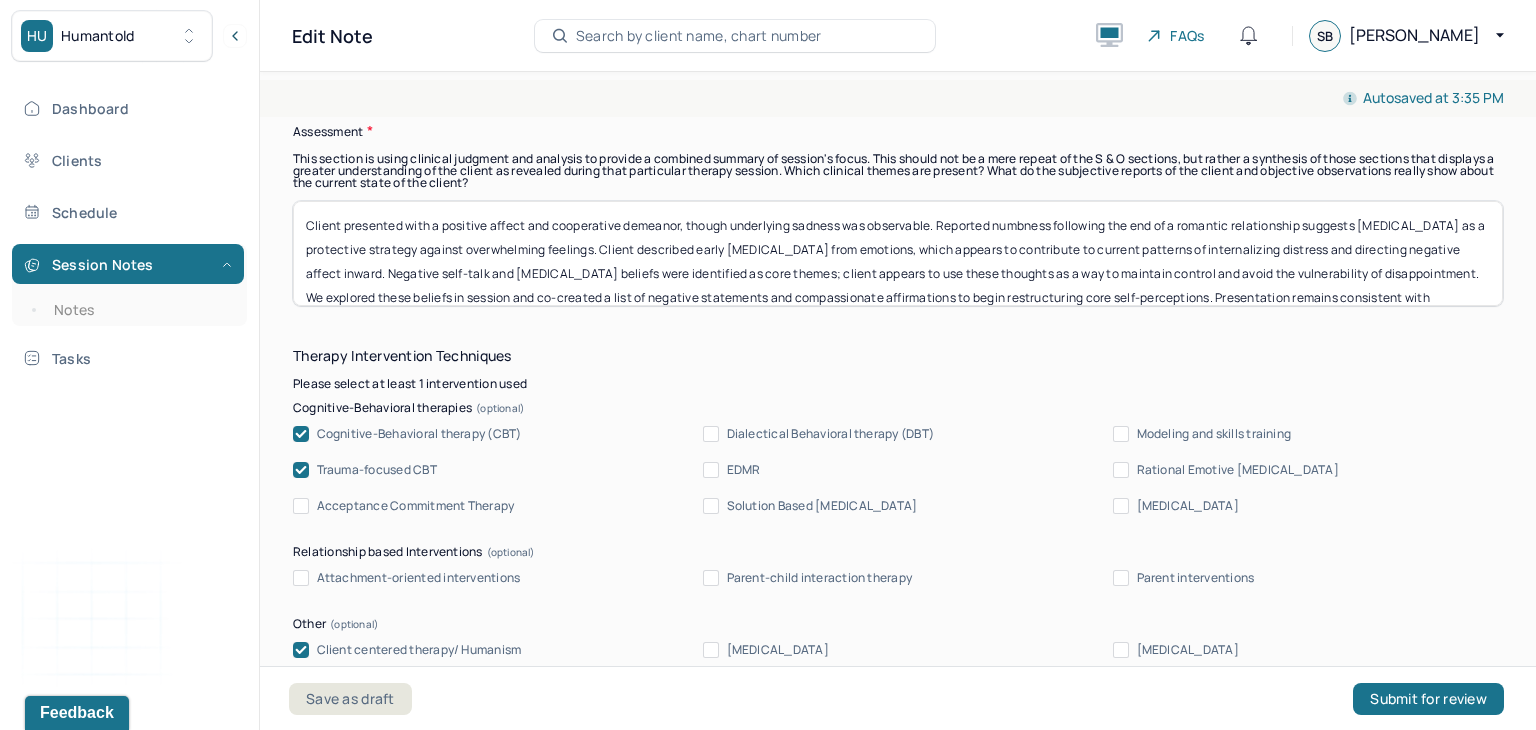 scroll, scrollTop: 24, scrollLeft: 0, axis: vertical 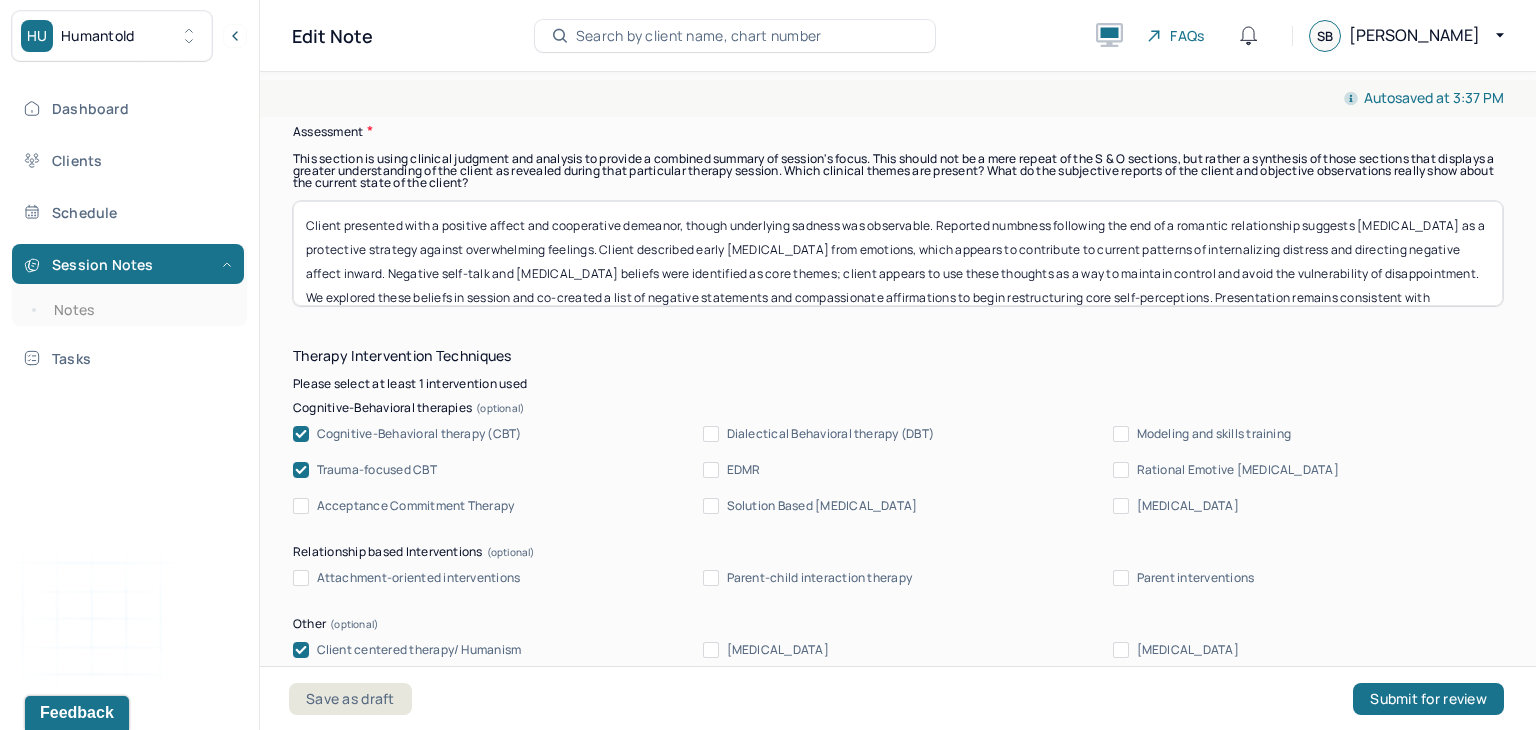 drag, startPoint x: 940, startPoint y: 225, endPoint x: 307, endPoint y: 225, distance: 633 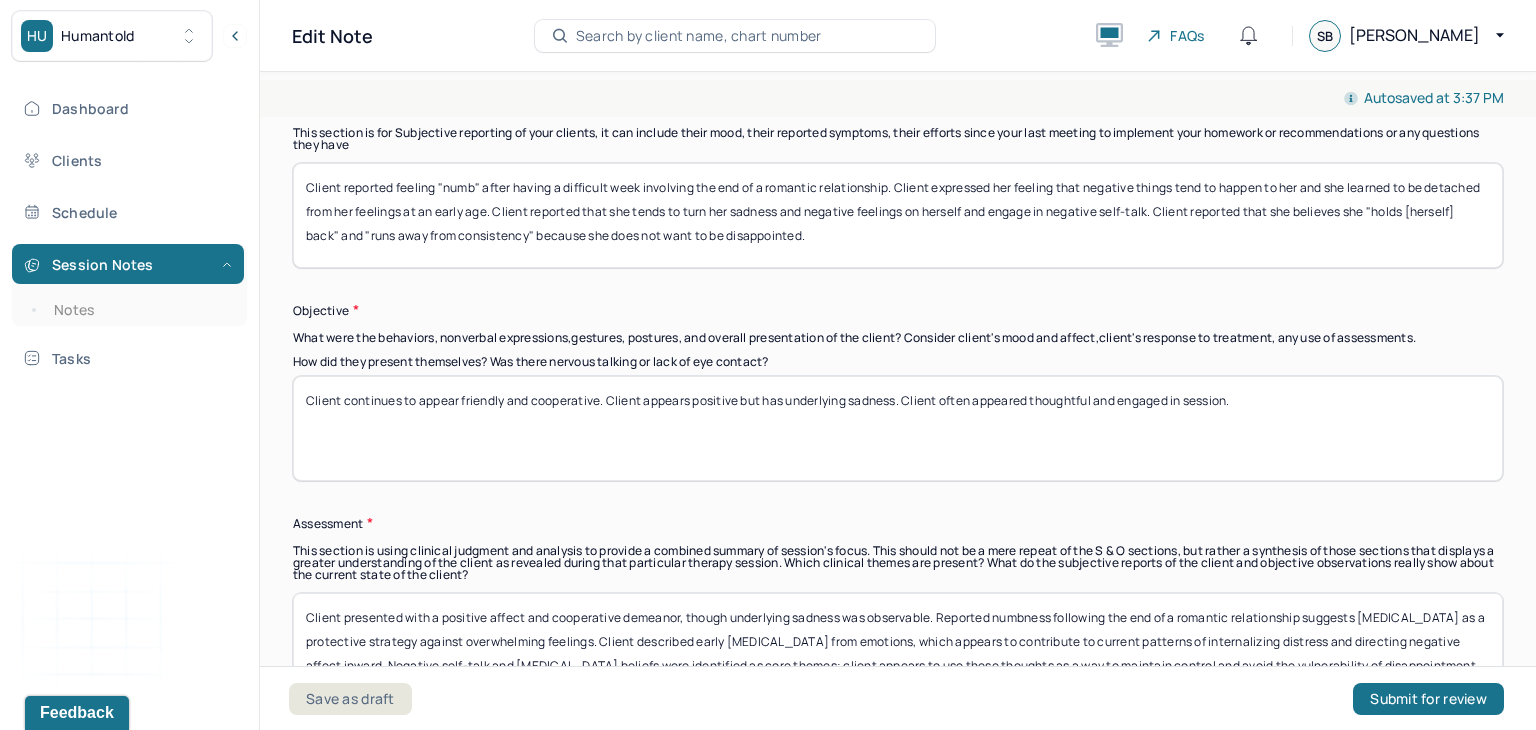 scroll, scrollTop: 1448, scrollLeft: 0, axis: vertical 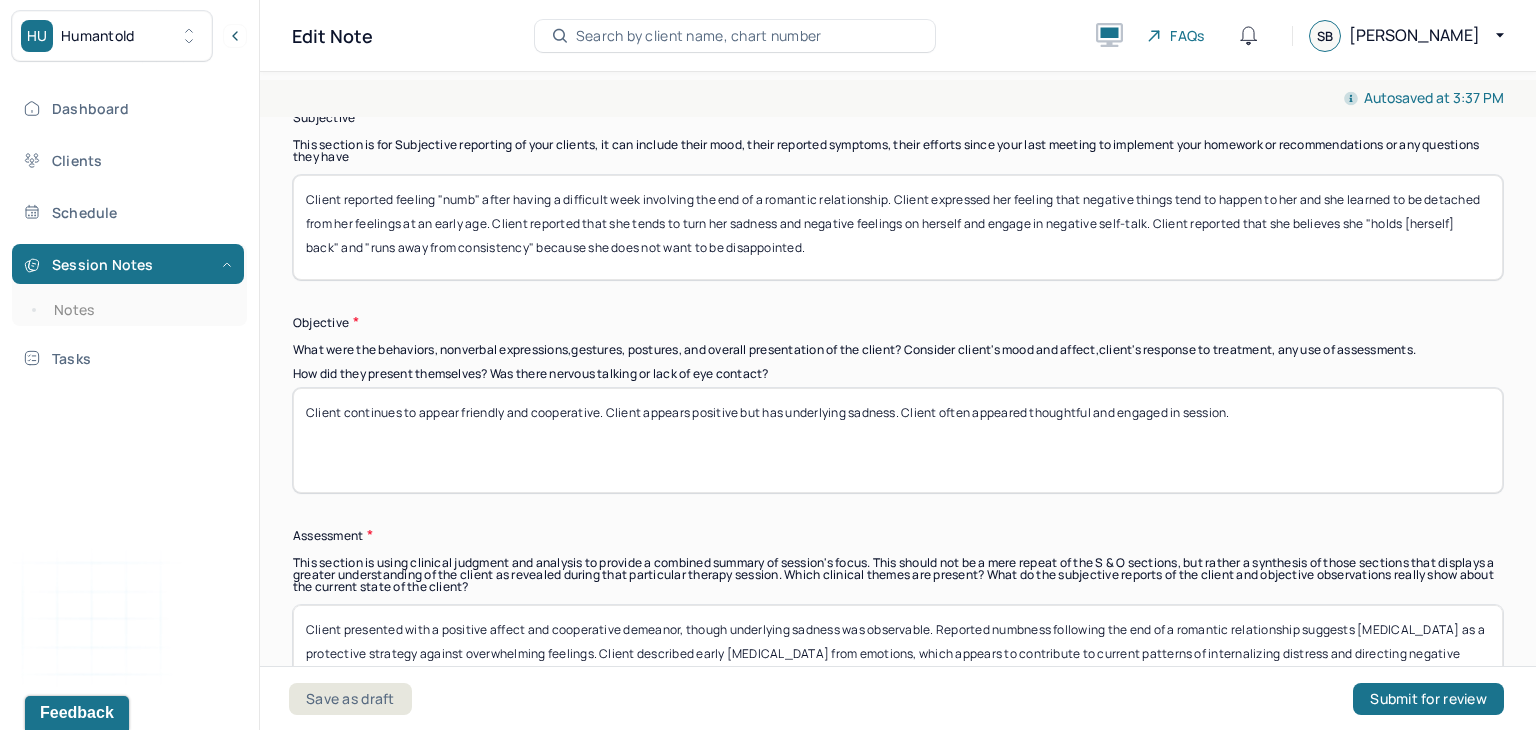 type on "Client presented with a positive affect and cooperative demeanor, though underlying sadness was observable. Reported numbness following the end of a romantic relationship suggests [MEDICAL_DATA] as a protective strategy against overwhelming feelings. Client described early [MEDICAL_DATA] from emotions, which appears to contribute to current patterns of internalizing distress and directing negative affect inward. Negative self-talk and [MEDICAL_DATA] beliefs were identified as core themes; client appears to use these thoughts as a way to maintain control and avoid the vulnerability of disappointment. We explored these beliefs in session and co-created a list of negative statements and compassionate affirmations to begin restructuring core self-perceptions. Presentation remains consistent with [MEDICAL_DATA]. No SI/HI reported." 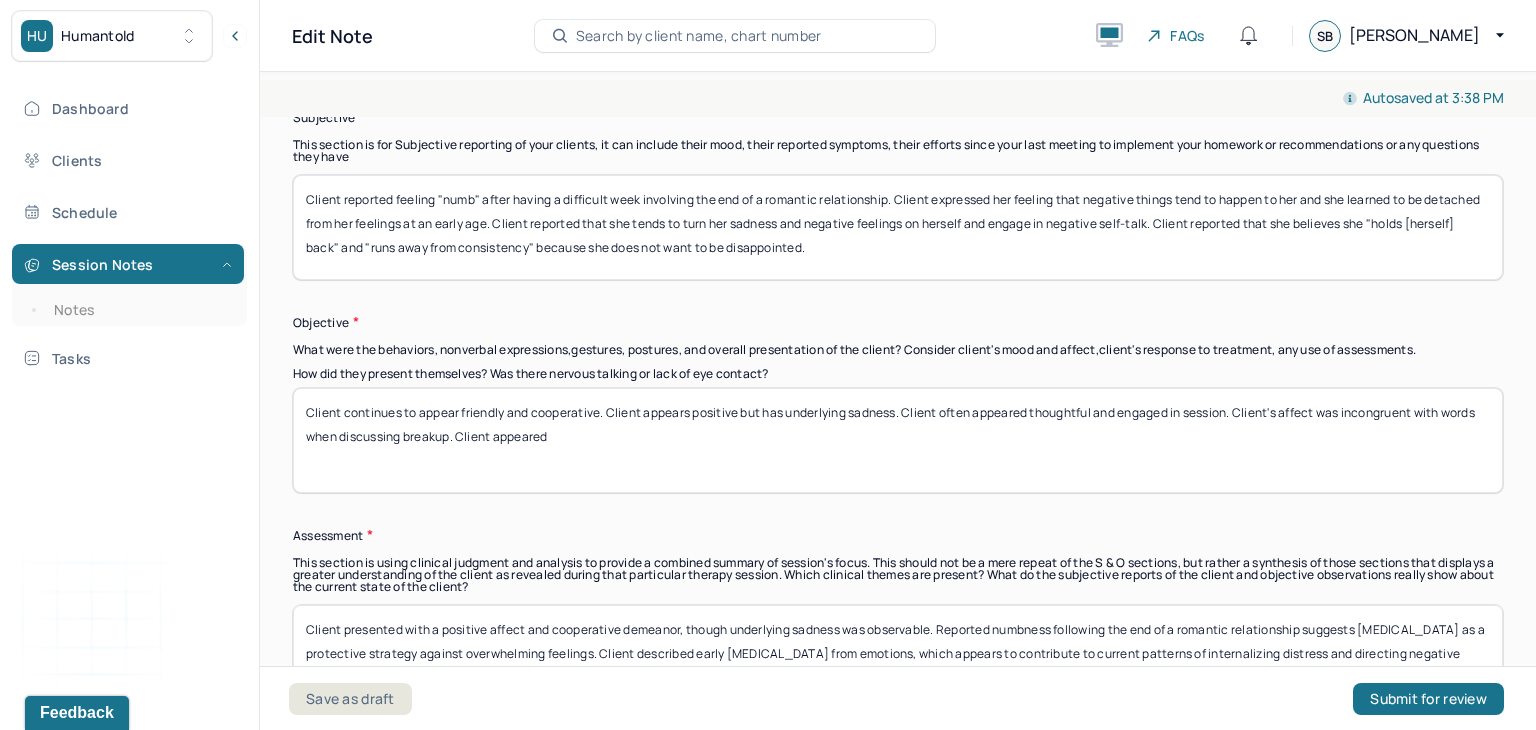click on "Client continues to appear friendly and cooperative. Client appears positive but has underlying sadness. Client often appeared thoughtful and engaged in session. Client's affect was incongruent with words when discussing breakup. Client appeared" at bounding box center [898, 440] 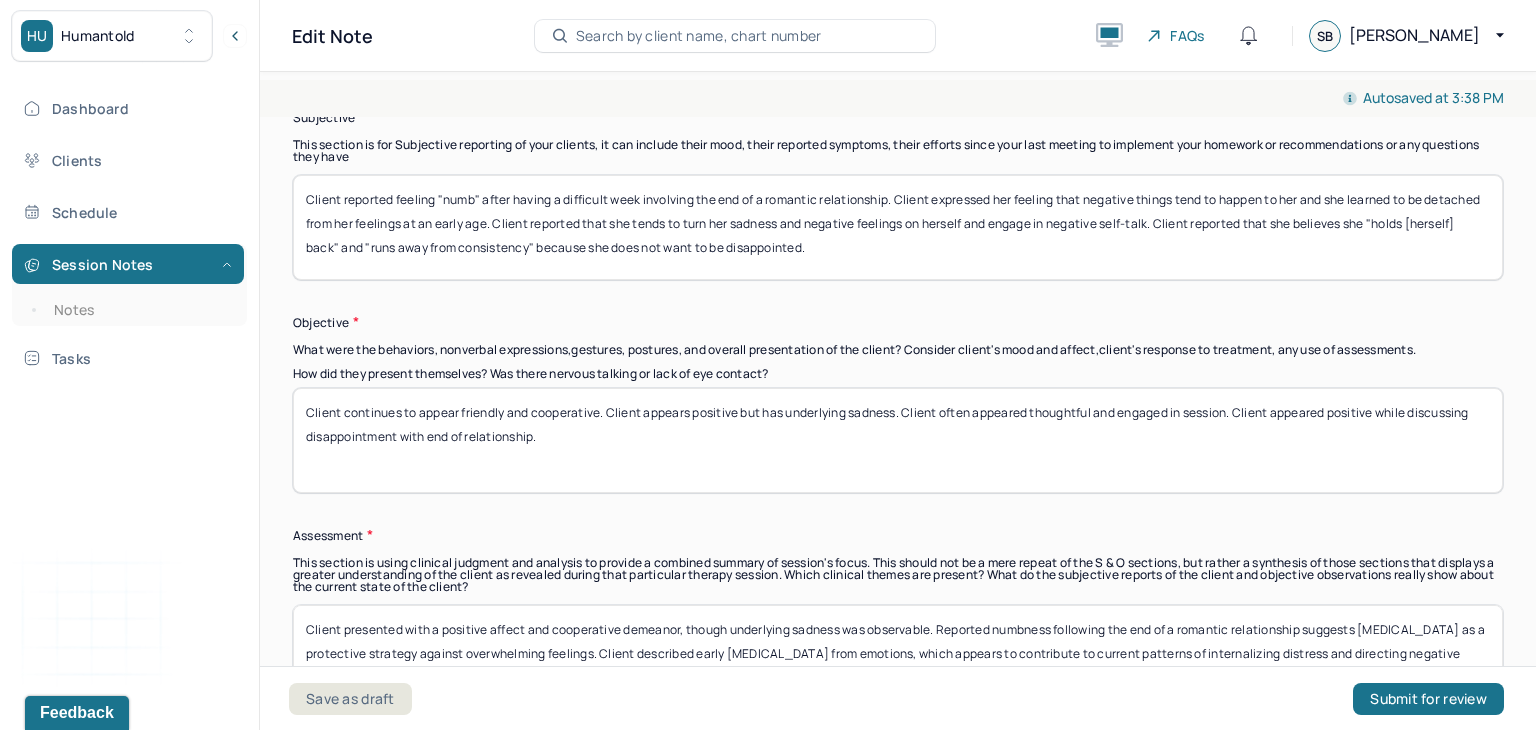 drag, startPoint x: 1379, startPoint y: 410, endPoint x: 1275, endPoint y: 408, distance: 104.019226 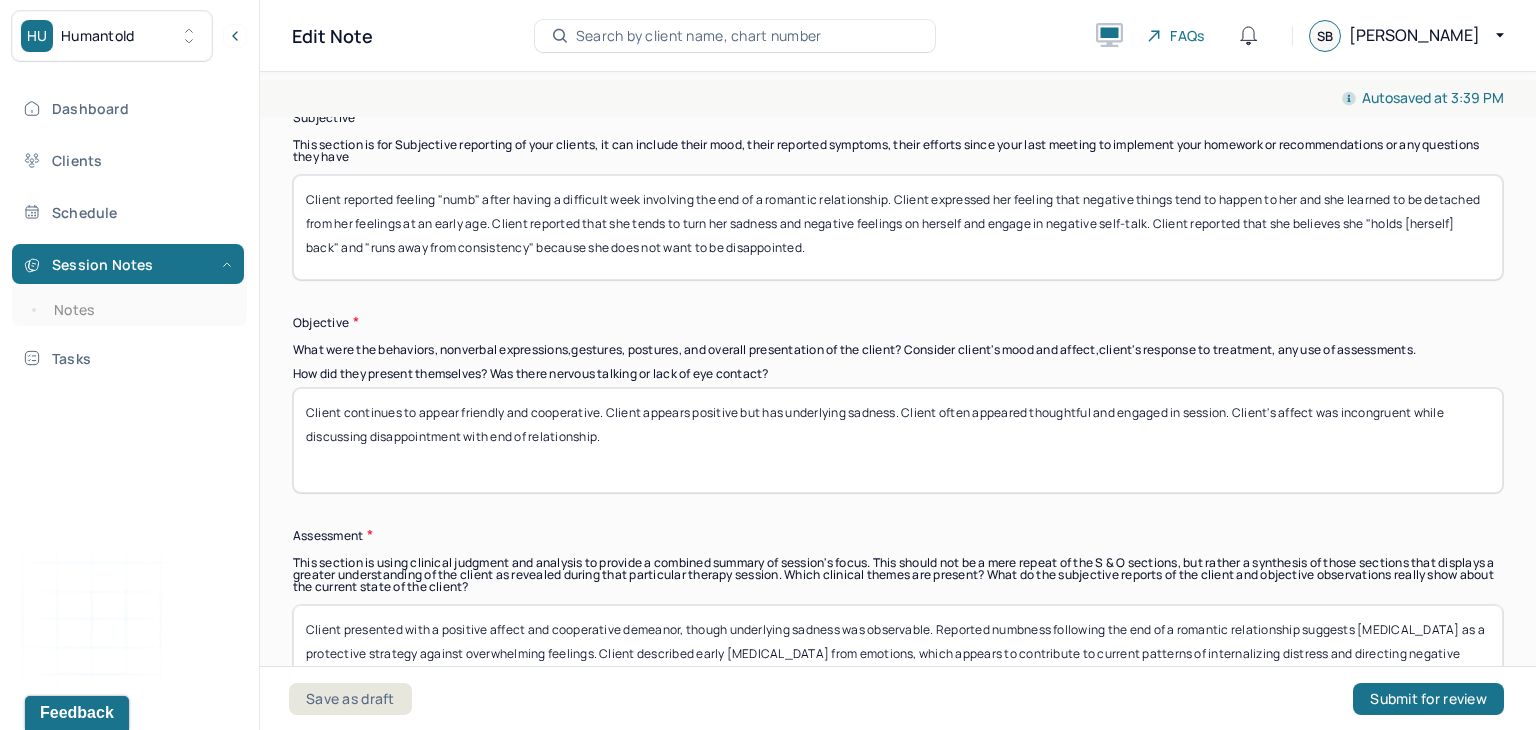 click on "Client continues to appear friendly and cooperative. Client appears positive but has underlying sadness. Client often appeared thoughtful and engaged in session. Client's affect was incongruent while discussing disappointment with end of relationship." at bounding box center [898, 440] 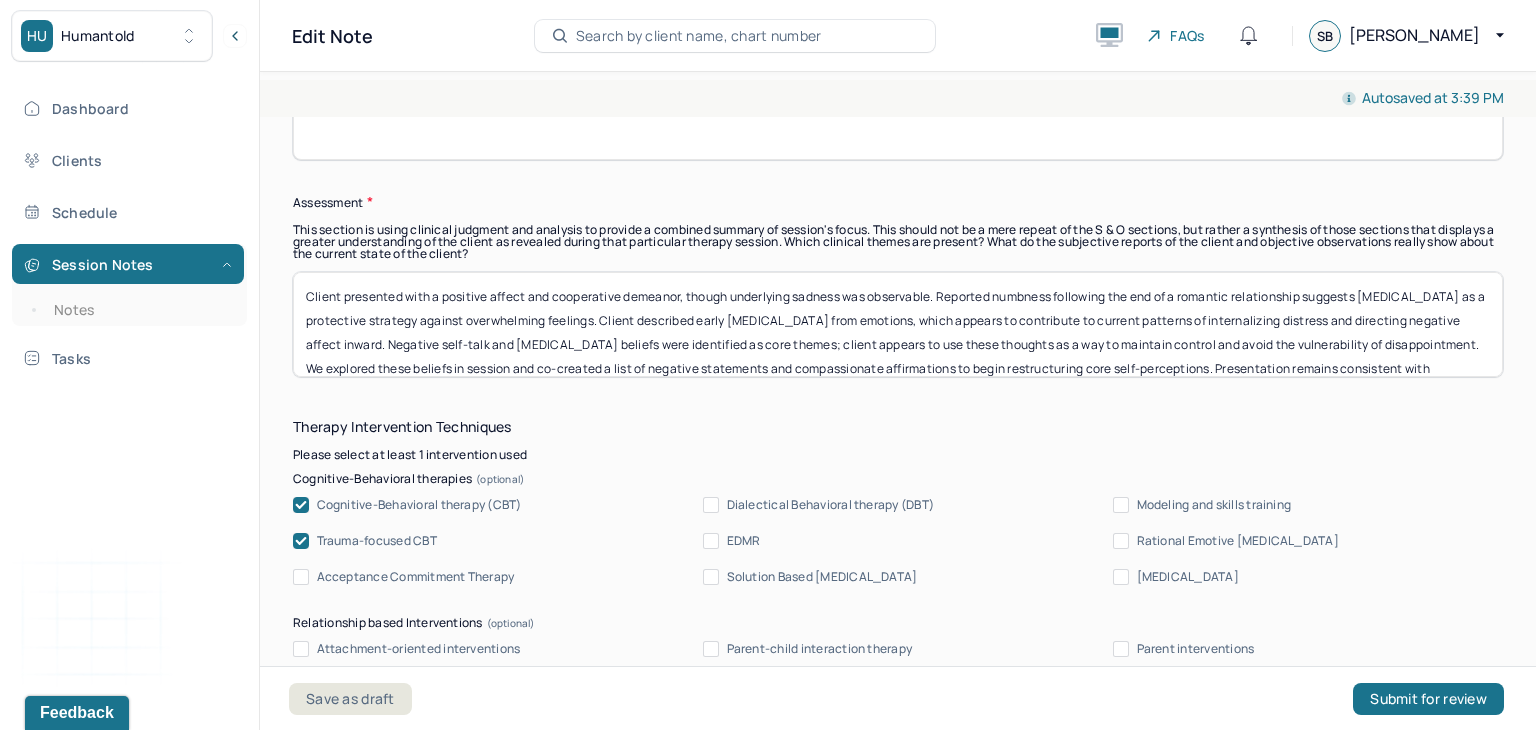 scroll, scrollTop: 1794, scrollLeft: 0, axis: vertical 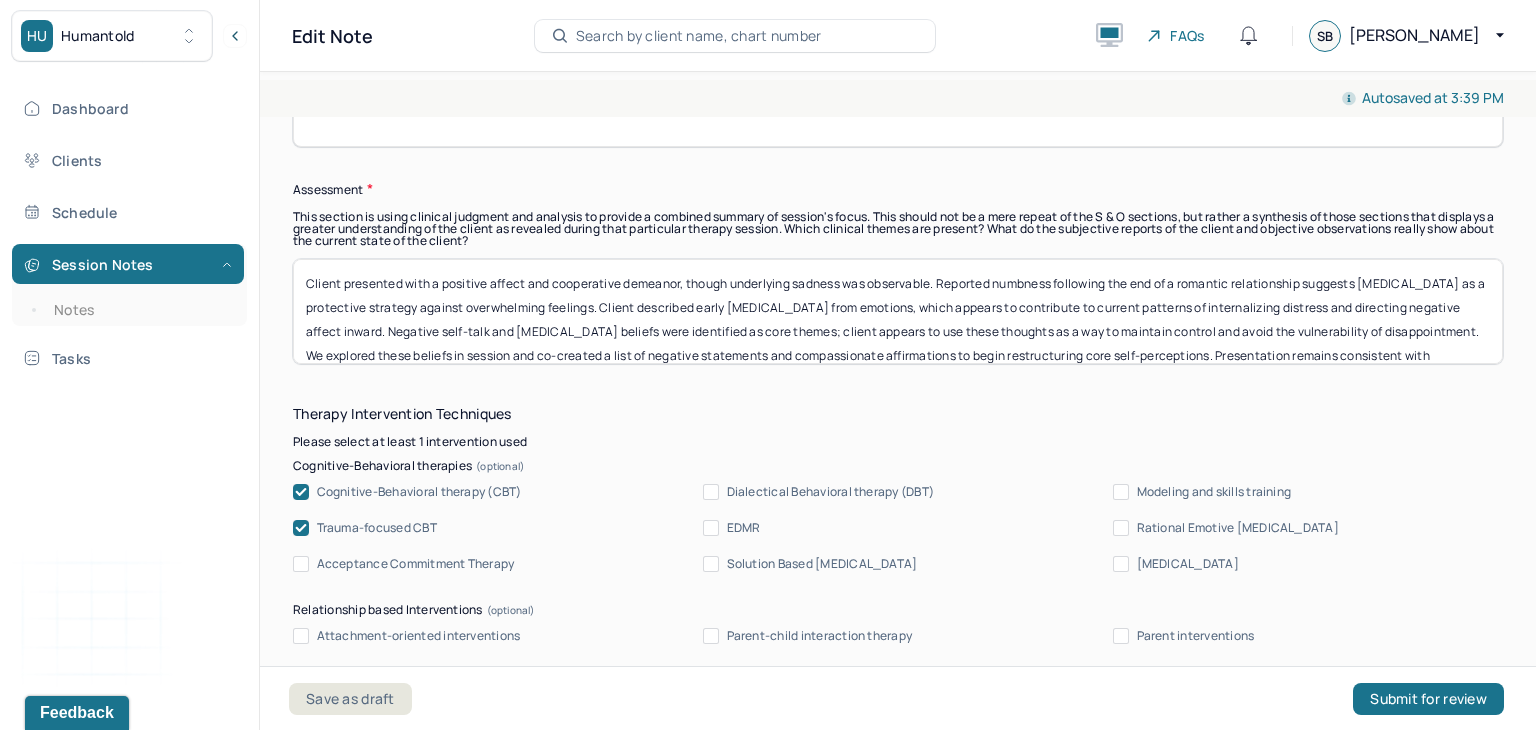 type on "Client continues to appear friendly and cooperative. Client appears positive but has underlying sadness. Client often appeared thoughtful and engaged in session. Client's affect was incongruent while discussing disappointment with end of relationship (client did not appear sad)." 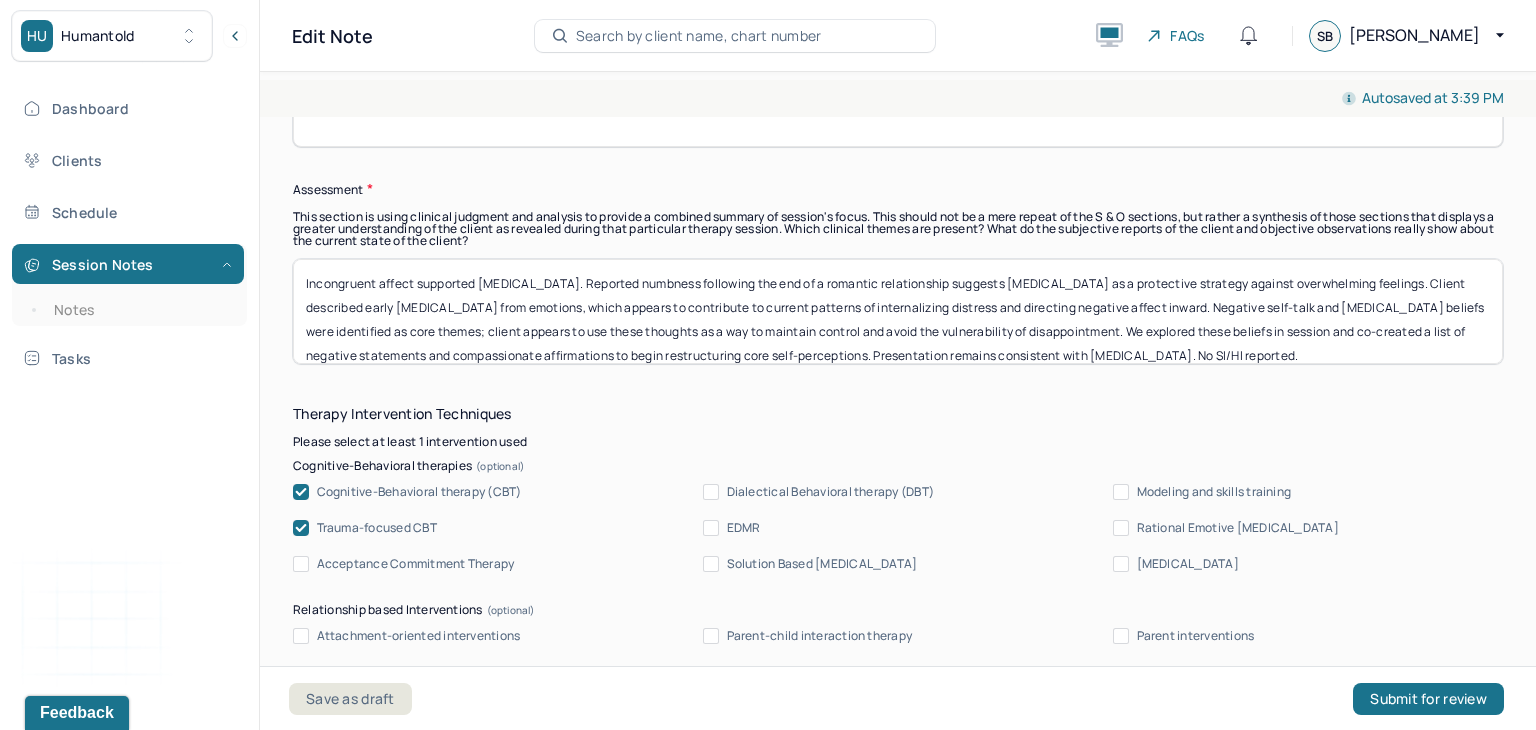 drag, startPoint x: 592, startPoint y: 286, endPoint x: 296, endPoint y: 269, distance: 296.48776 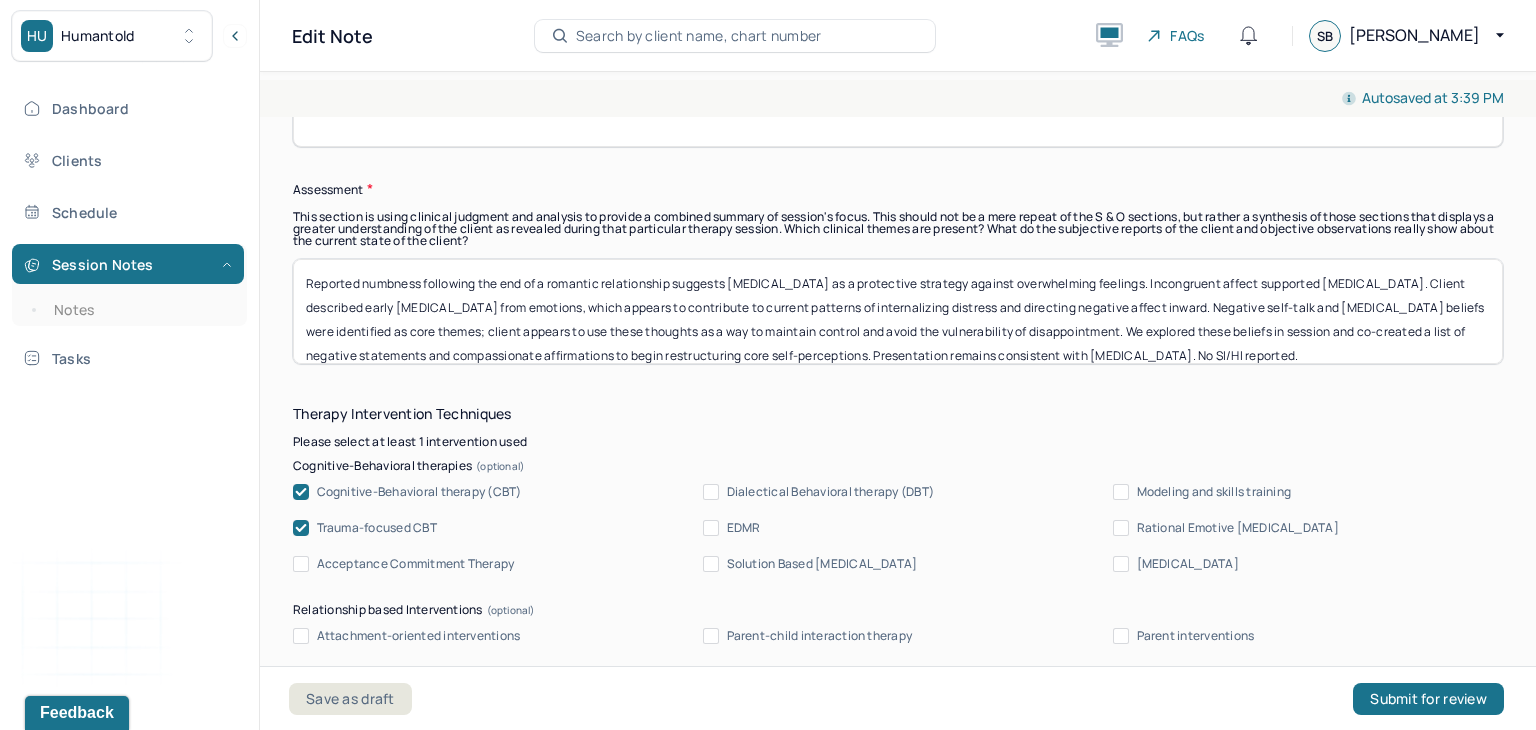 click on "Incongruent affect supported [MEDICAL_DATA]. Reported numbness following the end of a romantic relationship suggests [MEDICAL_DATA] as a protective strategy against overwhelming feelings. Client described early [MEDICAL_DATA] from emotions, which appears to contribute to current patterns of internalizing distress and directing negative affect inward. Negative self-talk and [MEDICAL_DATA] beliefs were identified as core themes; client appears to use these thoughts as a way to maintain control and avoid the vulnerability of disappointment. We explored these beliefs in session and co-created a list of negative statements and compassionate affirmations to begin restructuring core self-perceptions. Presentation remains consistent with [MEDICAL_DATA]. No SI/HI reported." at bounding box center (898, 311) 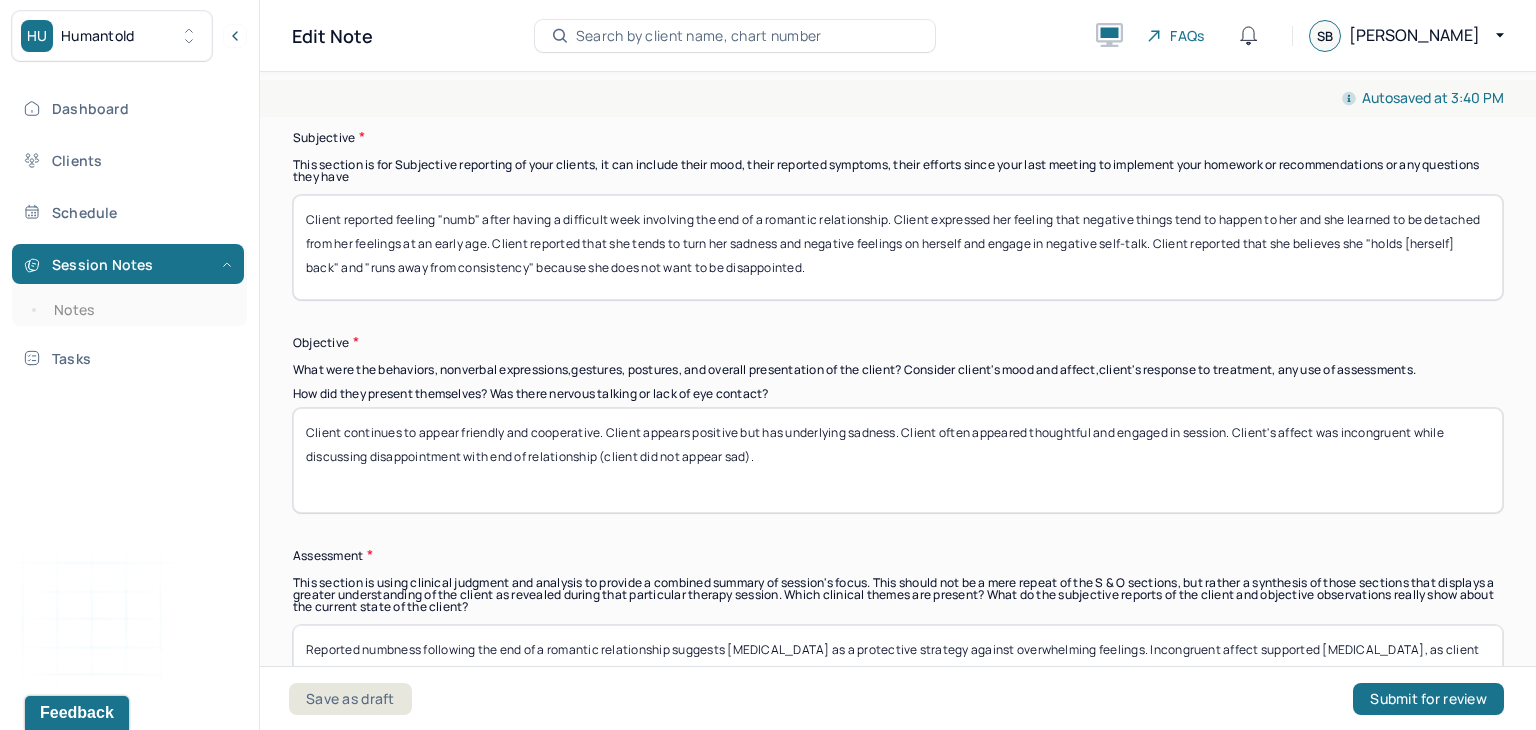 scroll, scrollTop: 1416, scrollLeft: 0, axis: vertical 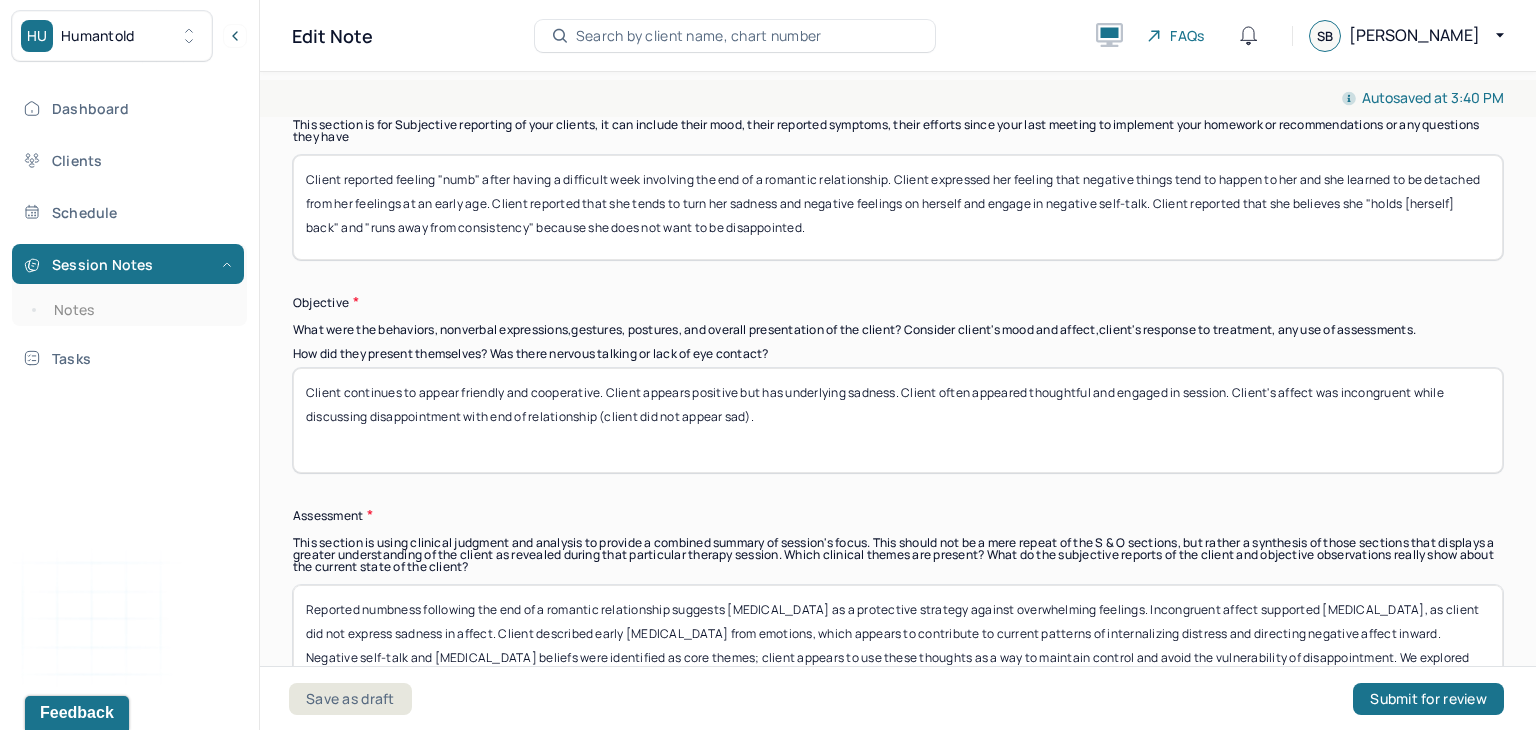 type on "Reported numbness following the end of a romantic relationship suggests [MEDICAL_DATA] as a protective strategy against overwhelming feelings. Incongruent affect supported [MEDICAL_DATA], as client did not express sadness in affect. Client described early [MEDICAL_DATA] from emotions, which appears to contribute to current patterns of internalizing distress and directing negative affect inward. Negative self-talk and [MEDICAL_DATA] beliefs were identified as core themes; client appears to use these thoughts as a way to maintain control and avoid the vulnerability of disappointment. We explored these beliefs in session and co-created a list of negative statements and compassionate affirmations to begin restructuring core self-perceptions. Presentation remains consistent with [MEDICAL_DATA]. No SI/HI reported." 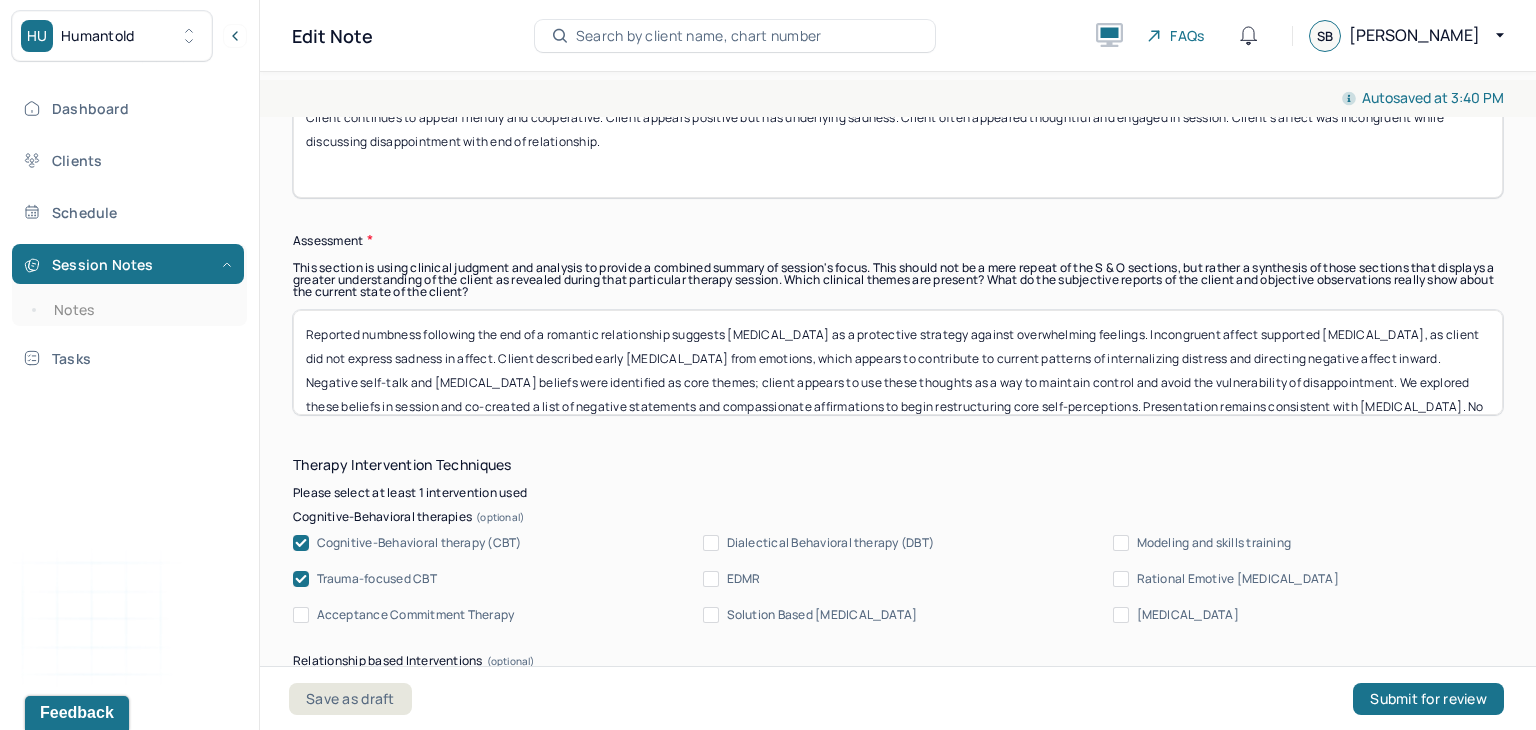 scroll, scrollTop: 1736, scrollLeft: 0, axis: vertical 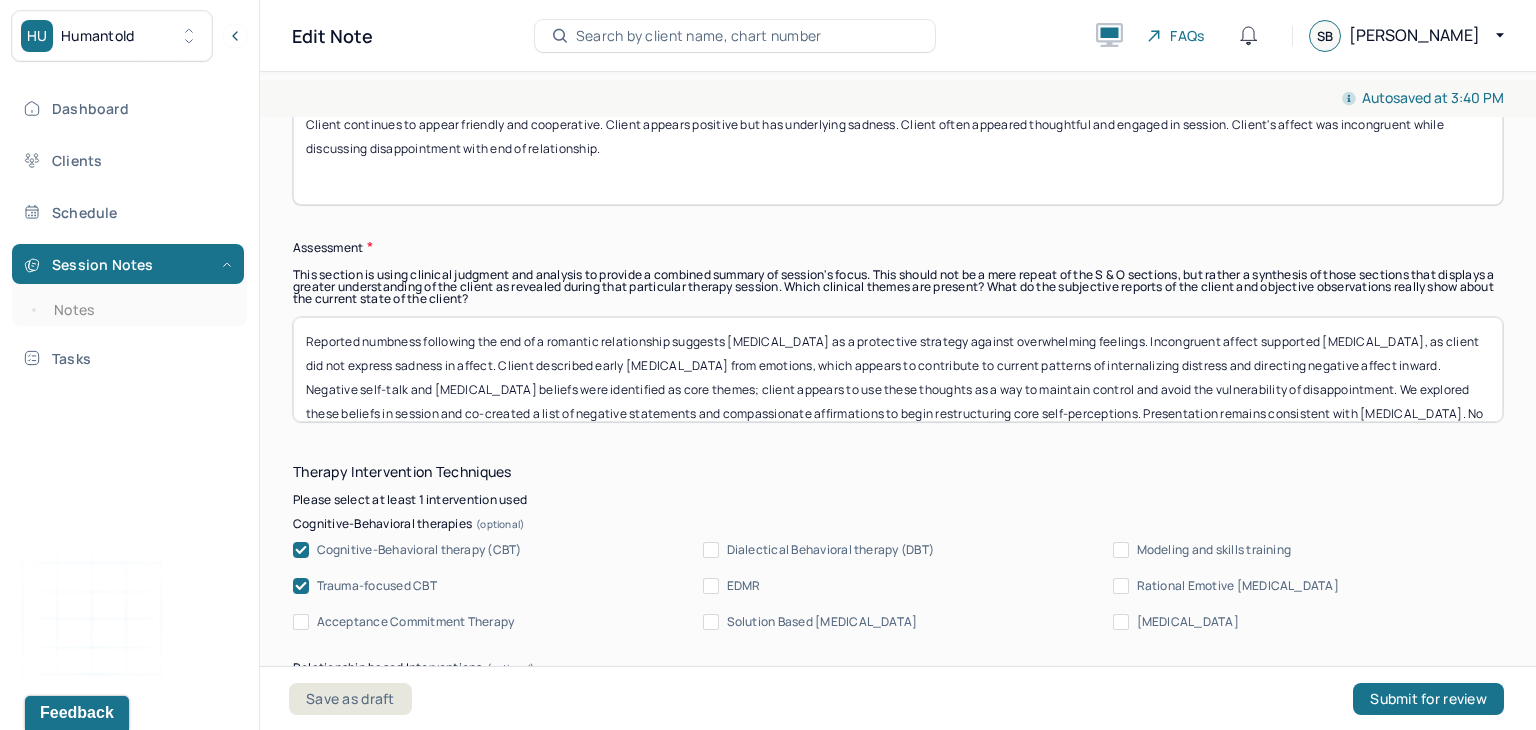 type on "Client continues to appear friendly and cooperative. Client appears positive but has underlying sadness. Client often appeared thoughtful and engaged in session. Client's affect was incongruent while discussing disappointment with end of relationship." 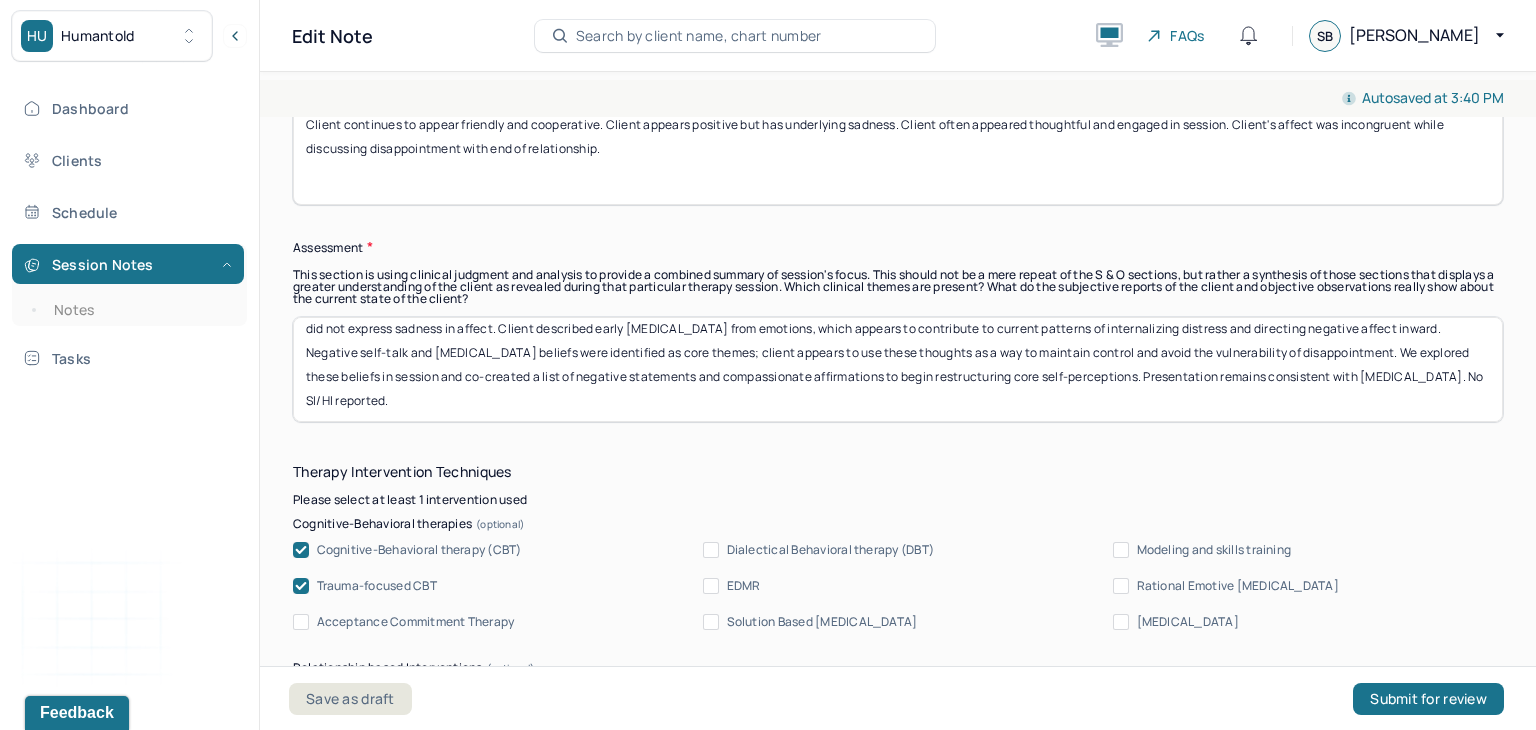 scroll, scrollTop: 40, scrollLeft: 0, axis: vertical 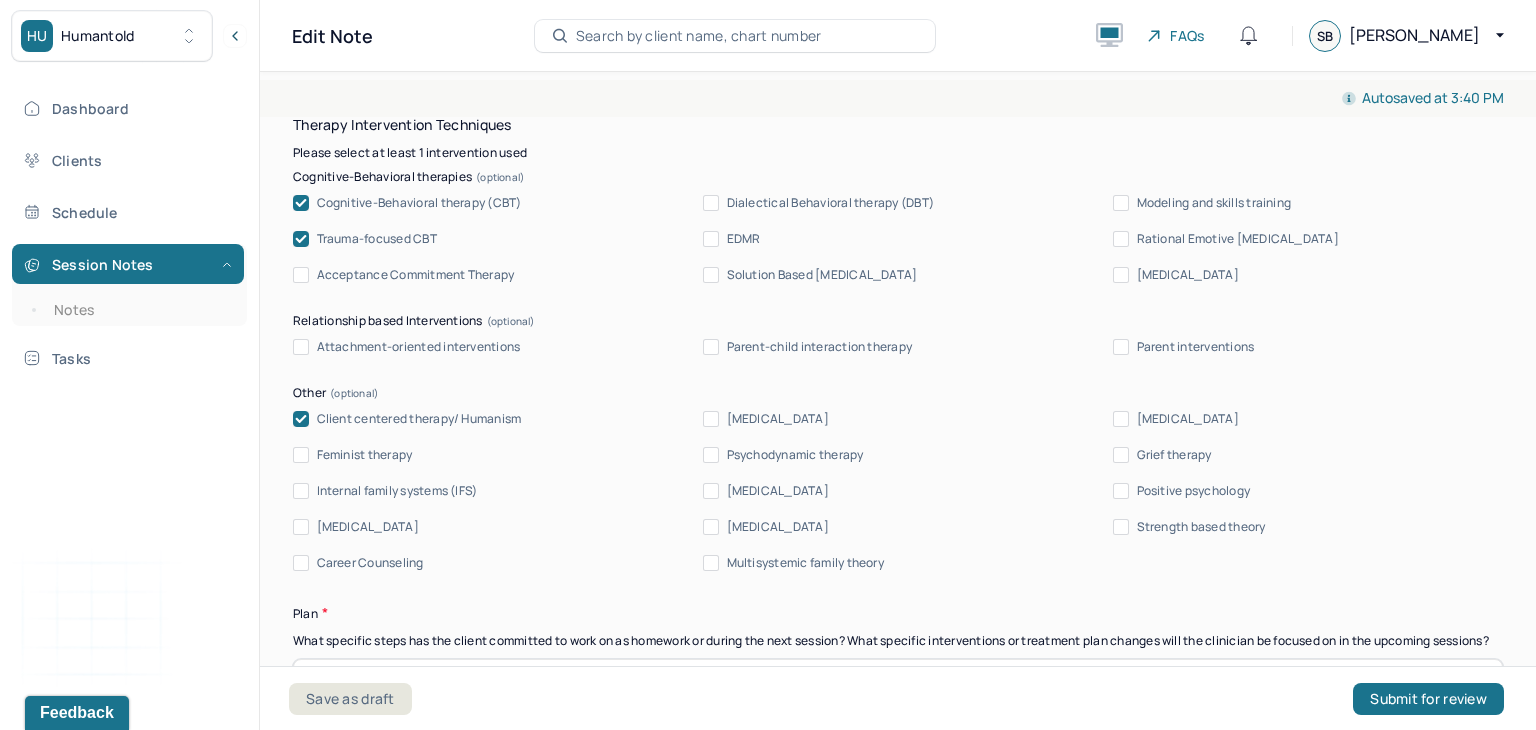 click on "Rational Emotive [MEDICAL_DATA]" at bounding box center (1121, 239) 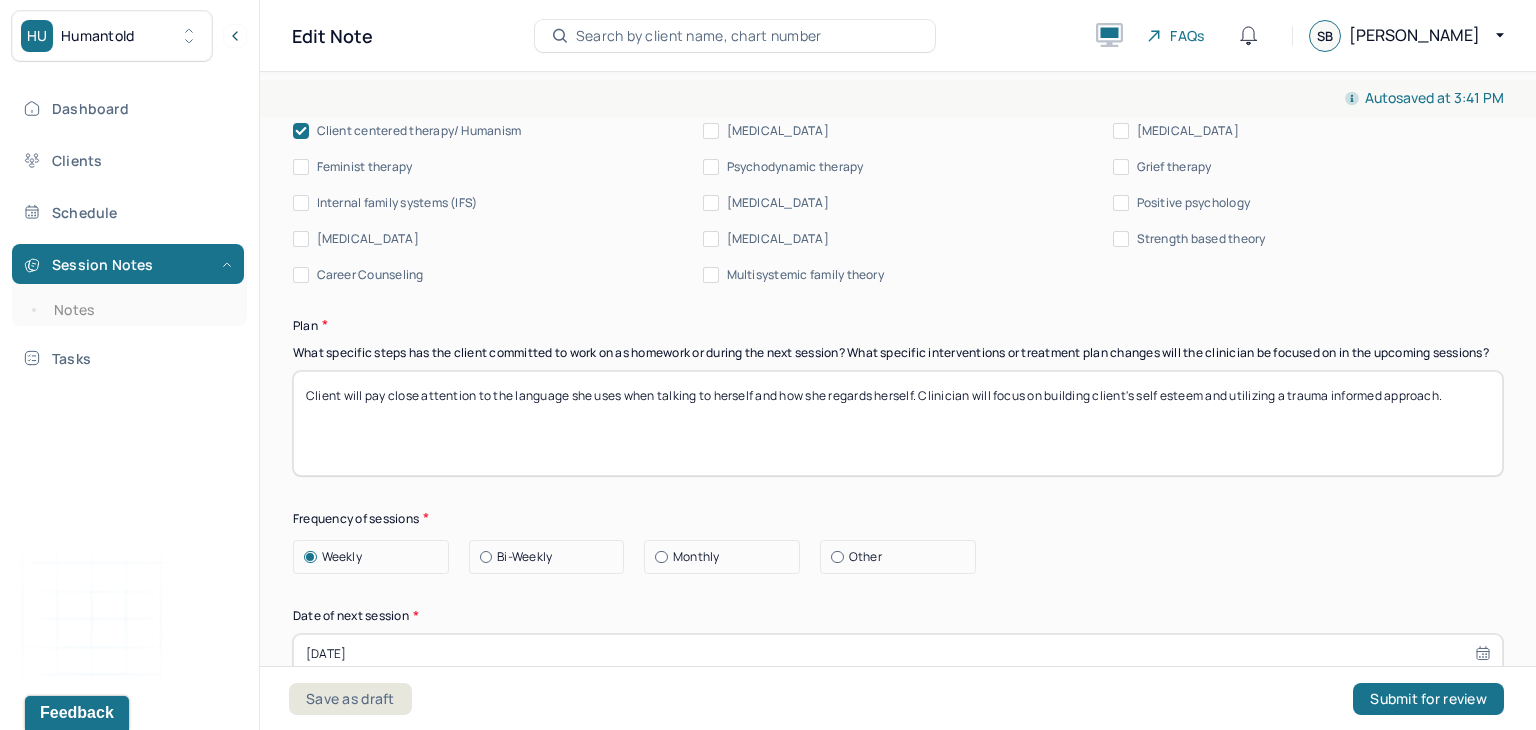 scroll, scrollTop: 2402, scrollLeft: 0, axis: vertical 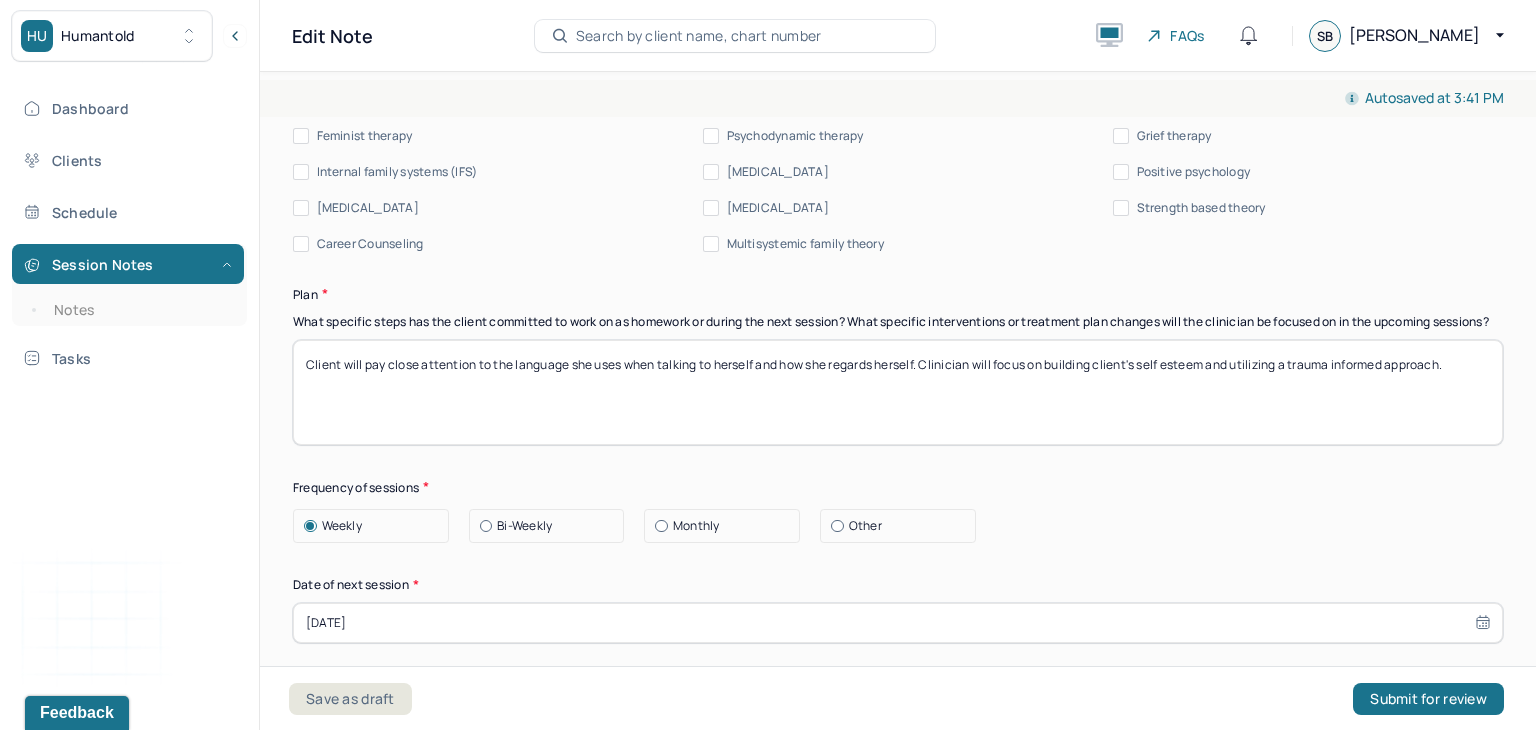 drag, startPoint x: 923, startPoint y: 380, endPoint x: 364, endPoint y: 382, distance: 559.0036 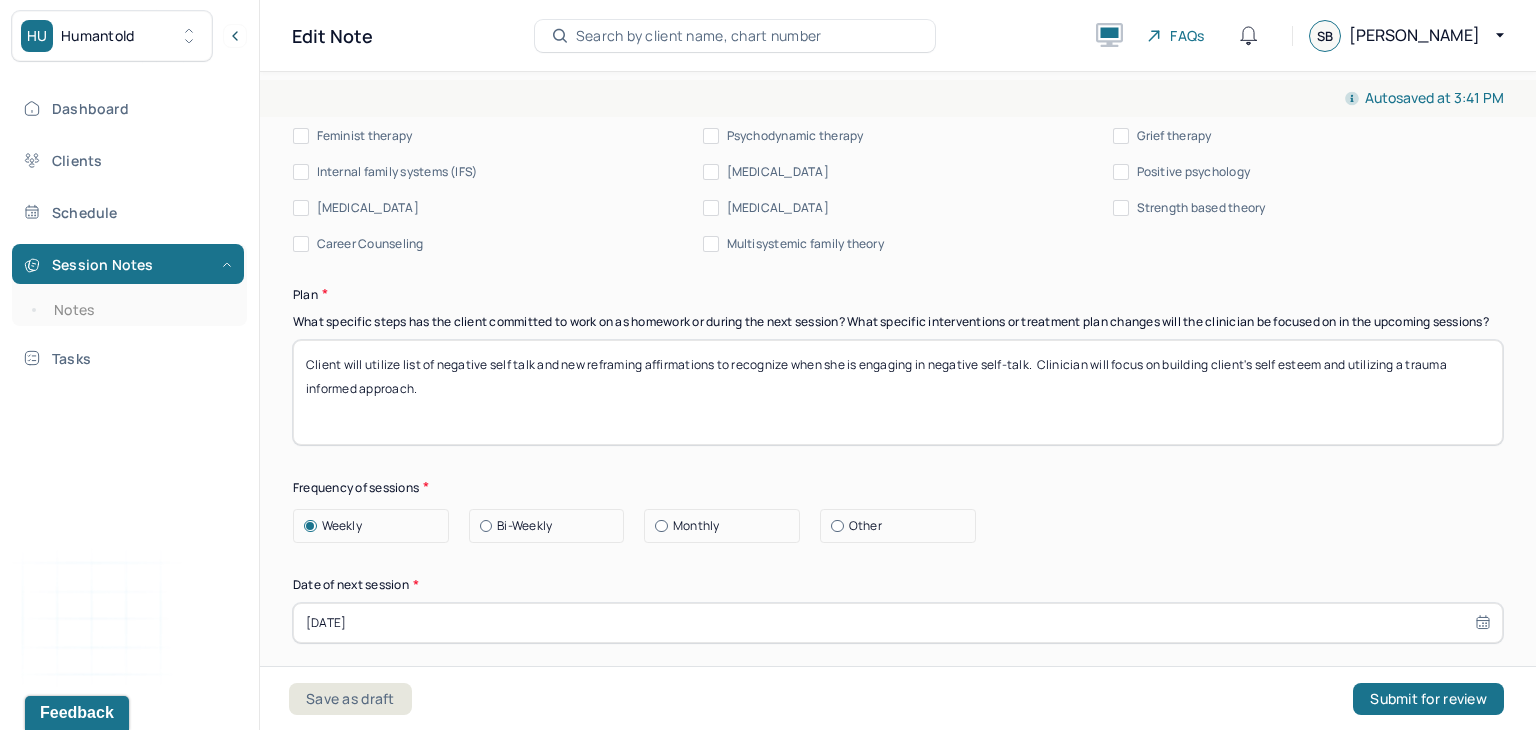 click on "Client will utilize list of negative self talk and new reframing affirmations to recognize when she is engaging in negative self-talk.  Clinician will focus on building client's self esteem and utilizing a trauma informed approach." at bounding box center (898, 392) 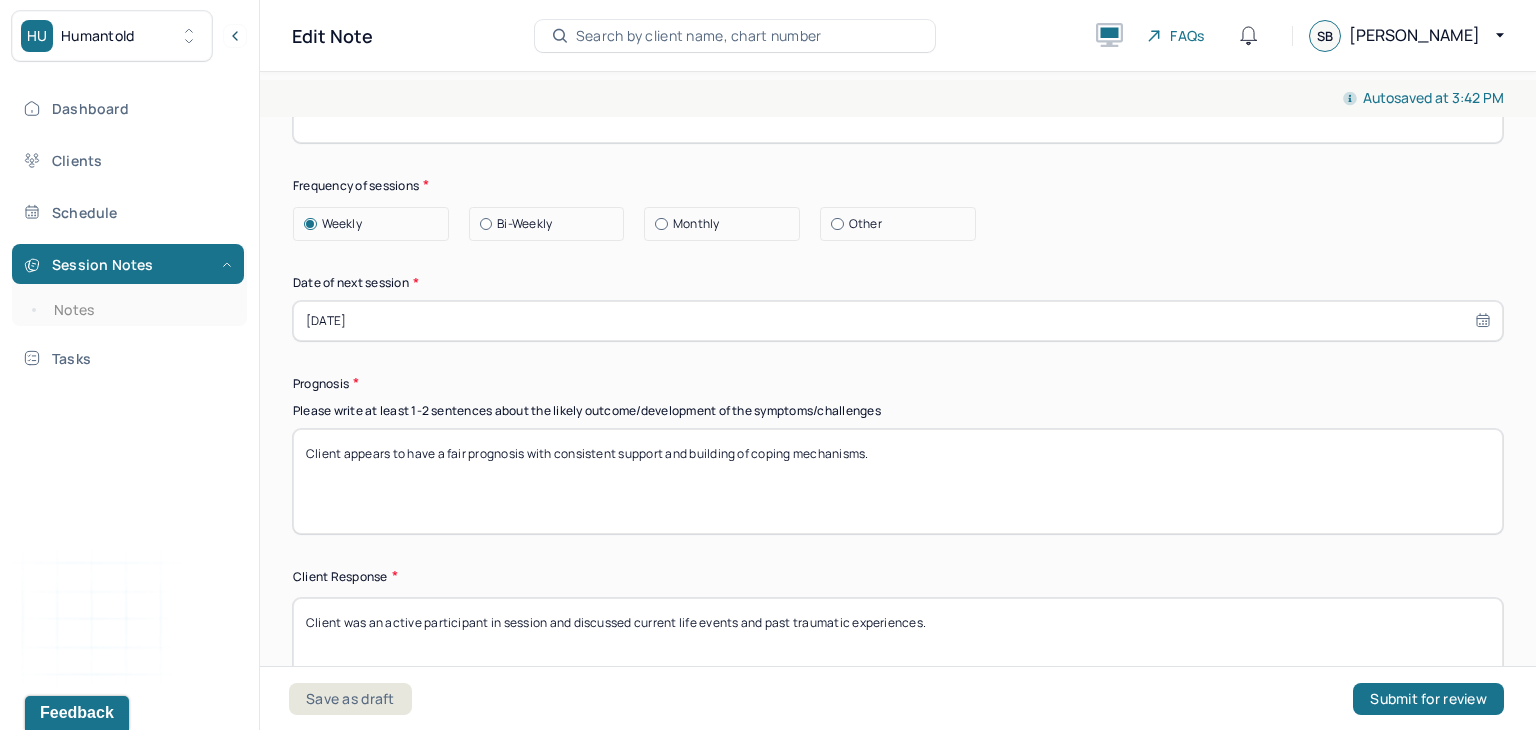 scroll, scrollTop: 2716, scrollLeft: 0, axis: vertical 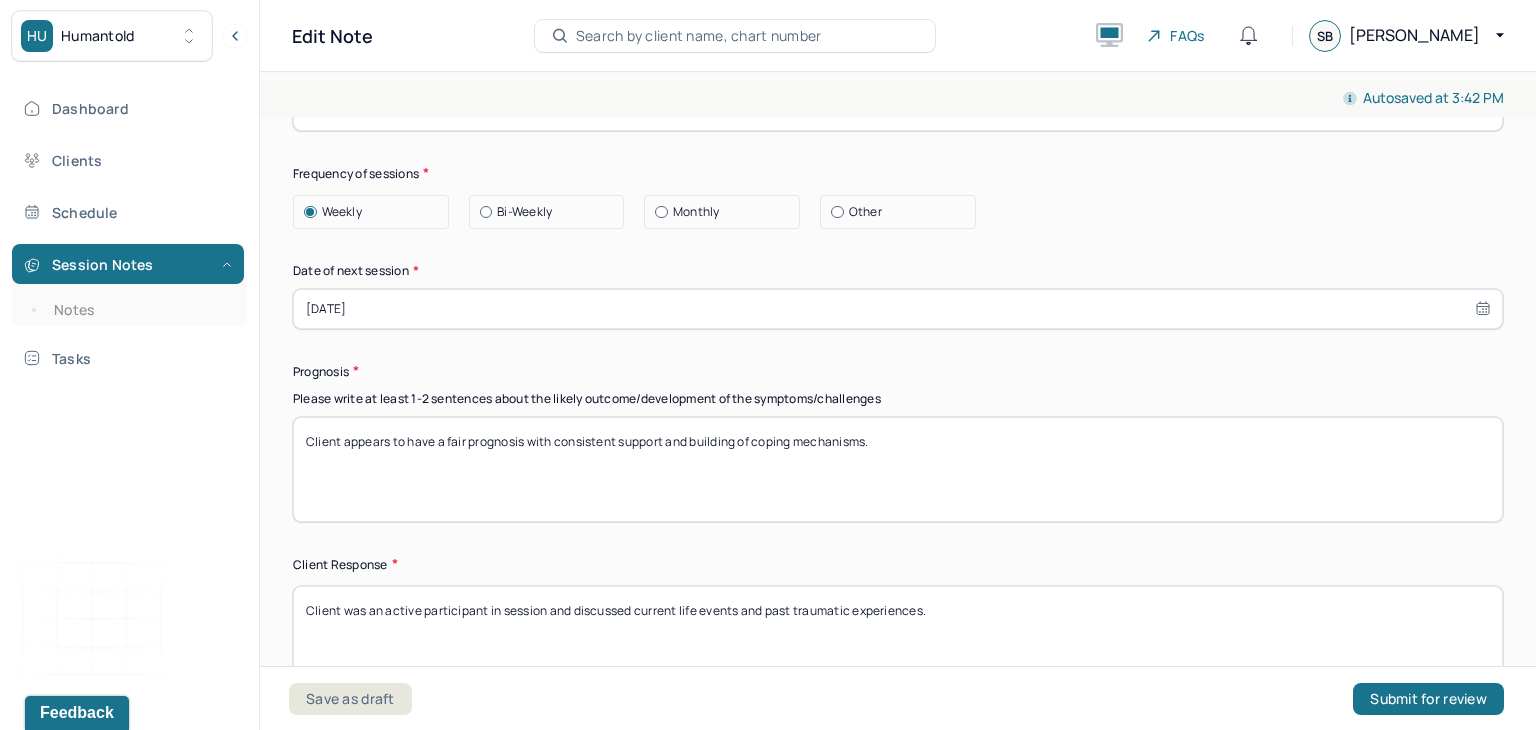 type on "Client will utilize list of negative self talk and new reframing affirmations to recognize when she is engaging in negative self-talk.  Clinician will continue to focus on building client's self esteem and utilizing a trauma informed approach." 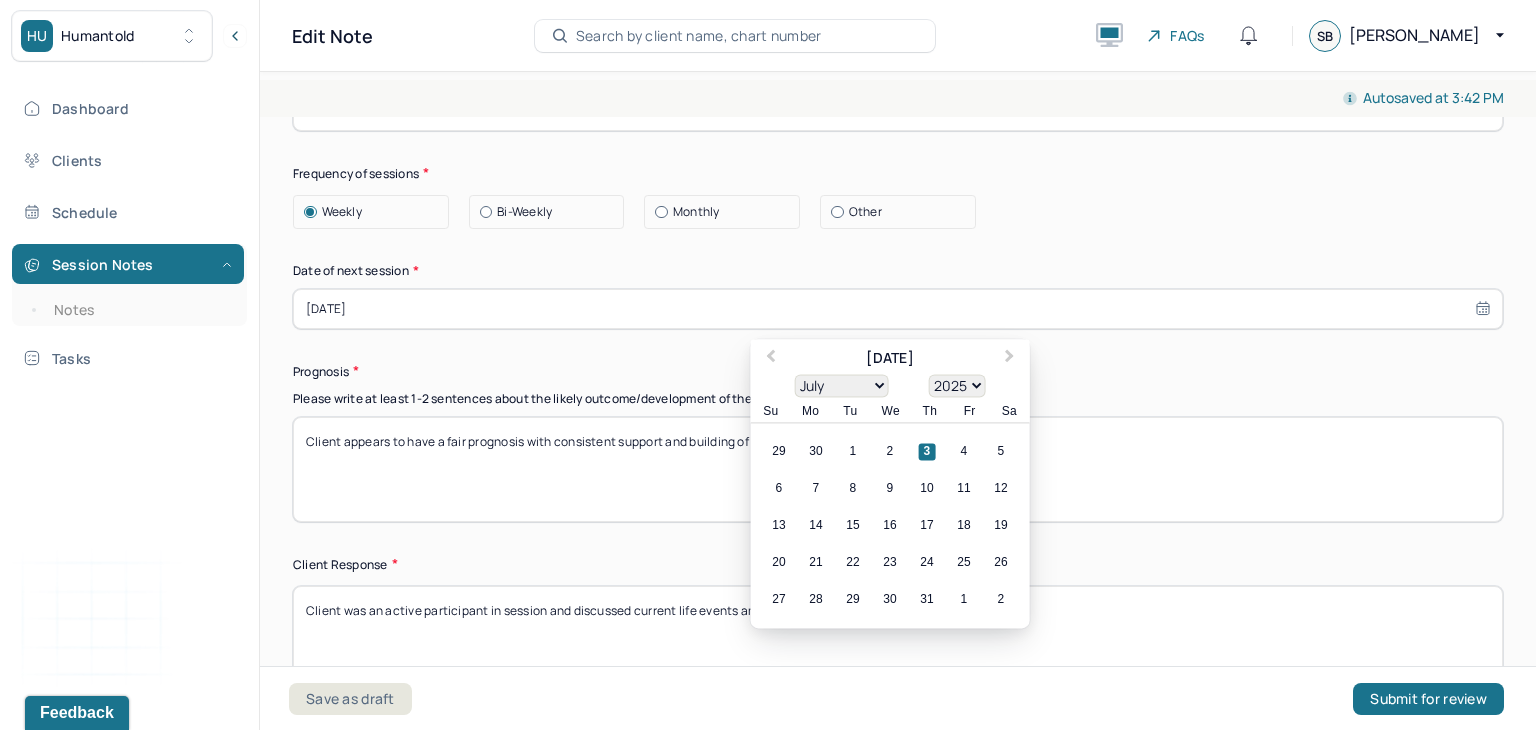 click on "[DATE]" at bounding box center [898, 309] 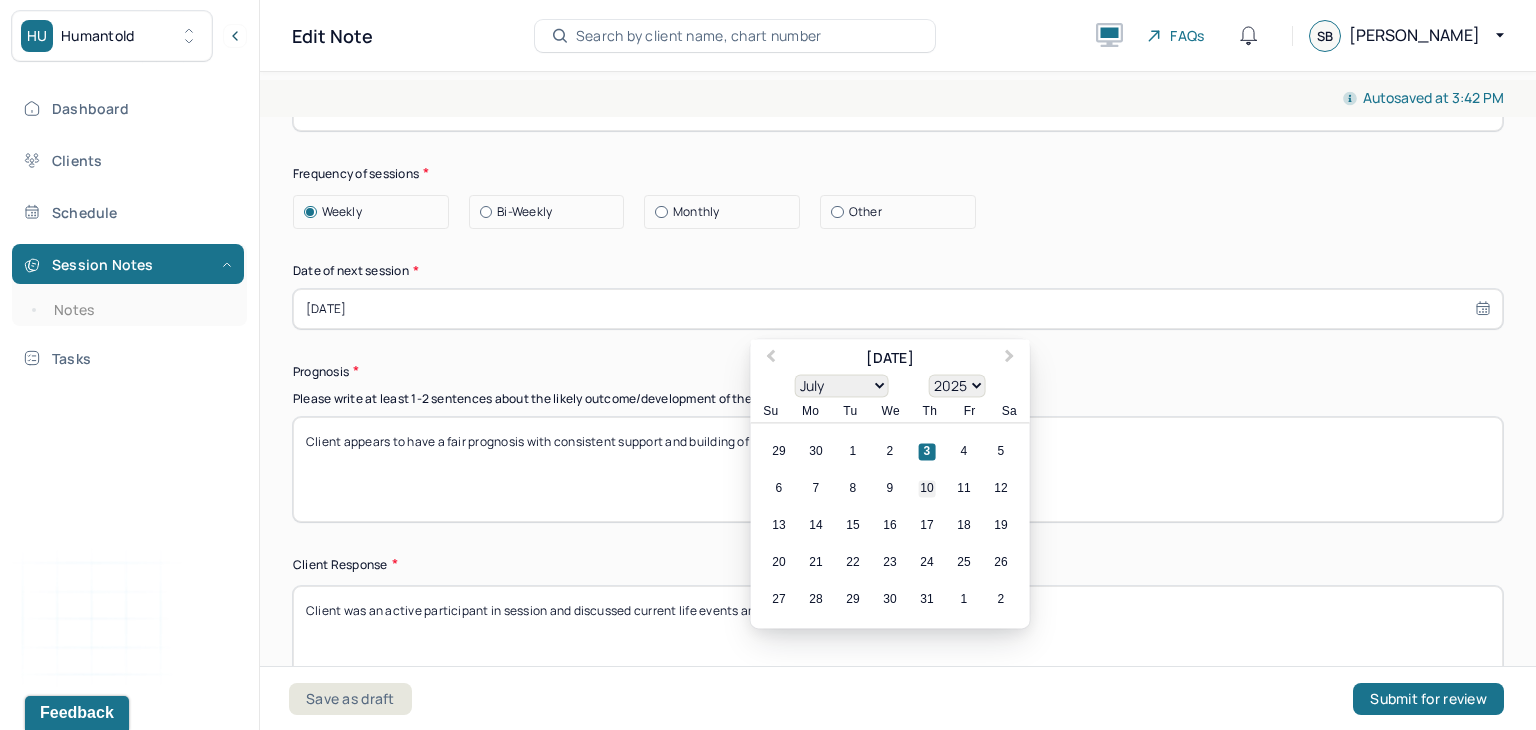 click on "10" at bounding box center [927, 488] 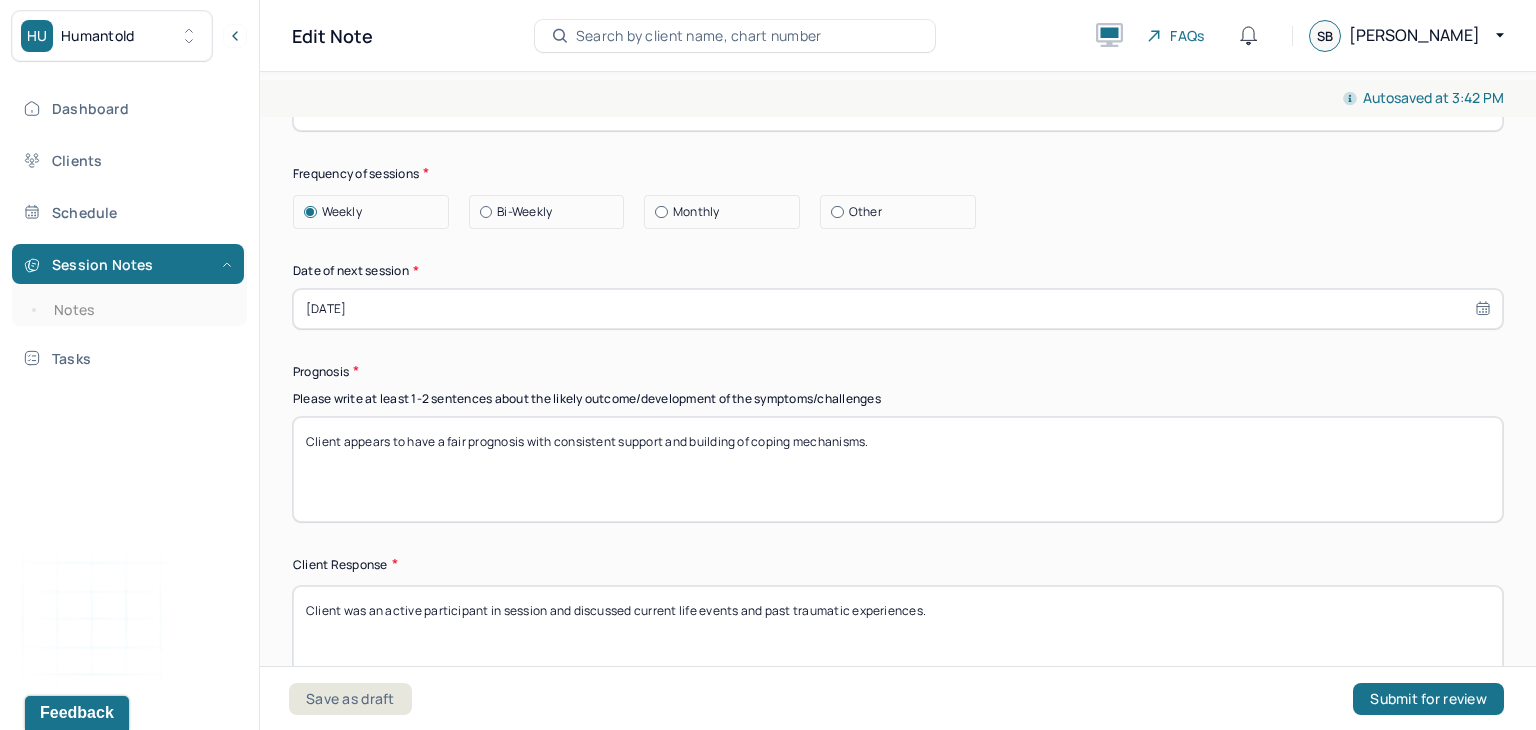 type on "[DATE]" 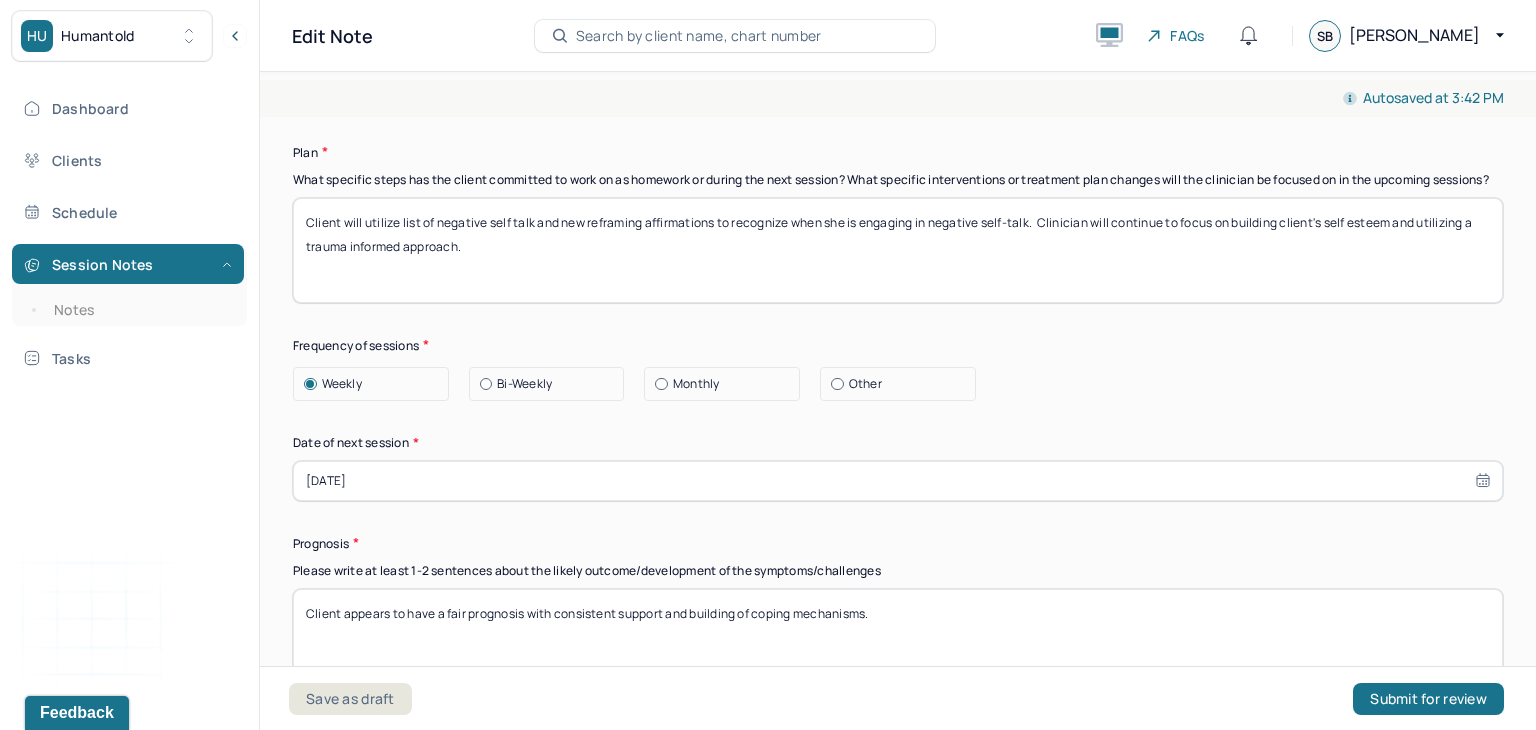 scroll, scrollTop: 2441, scrollLeft: 0, axis: vertical 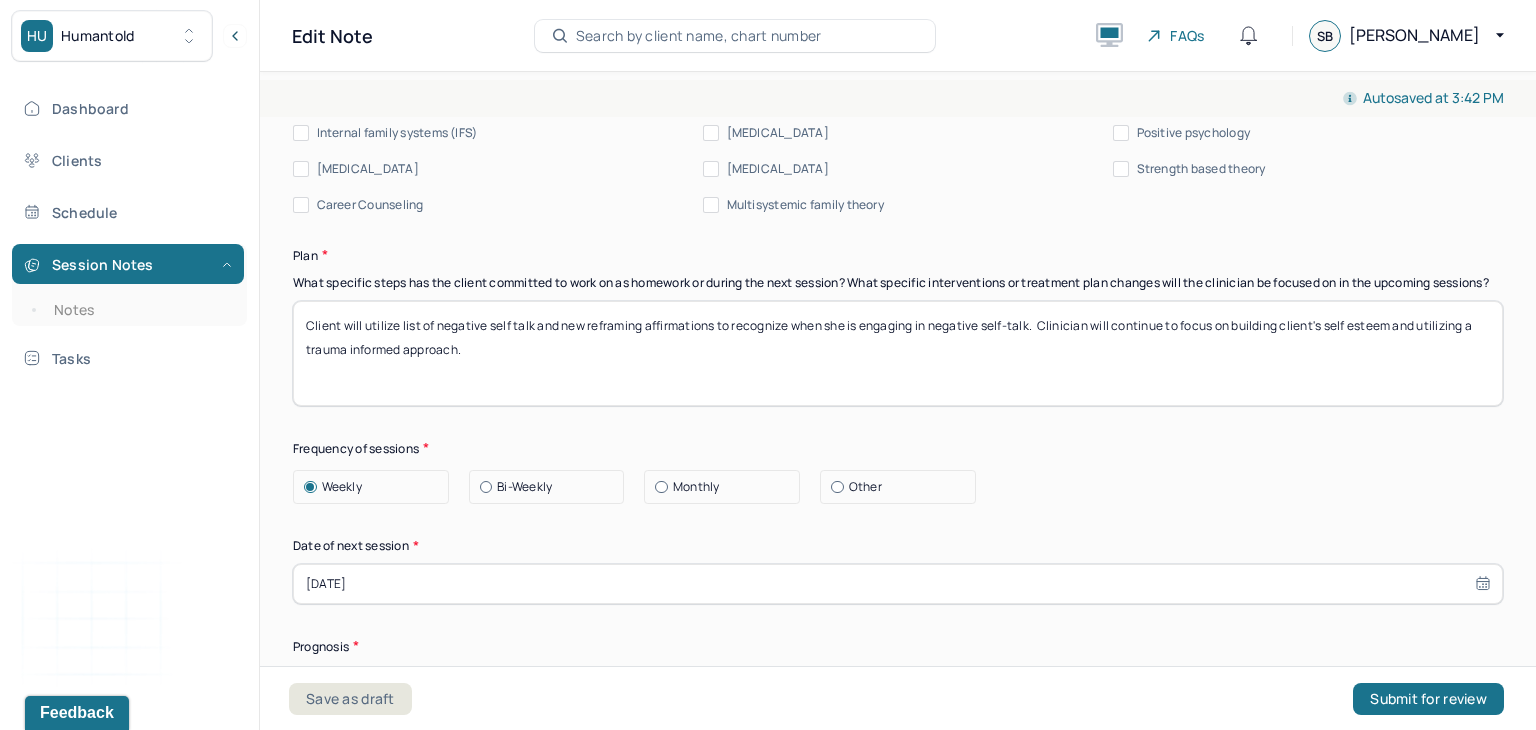 drag, startPoint x: 1394, startPoint y: 340, endPoint x: 1116, endPoint y: 334, distance: 278.06473 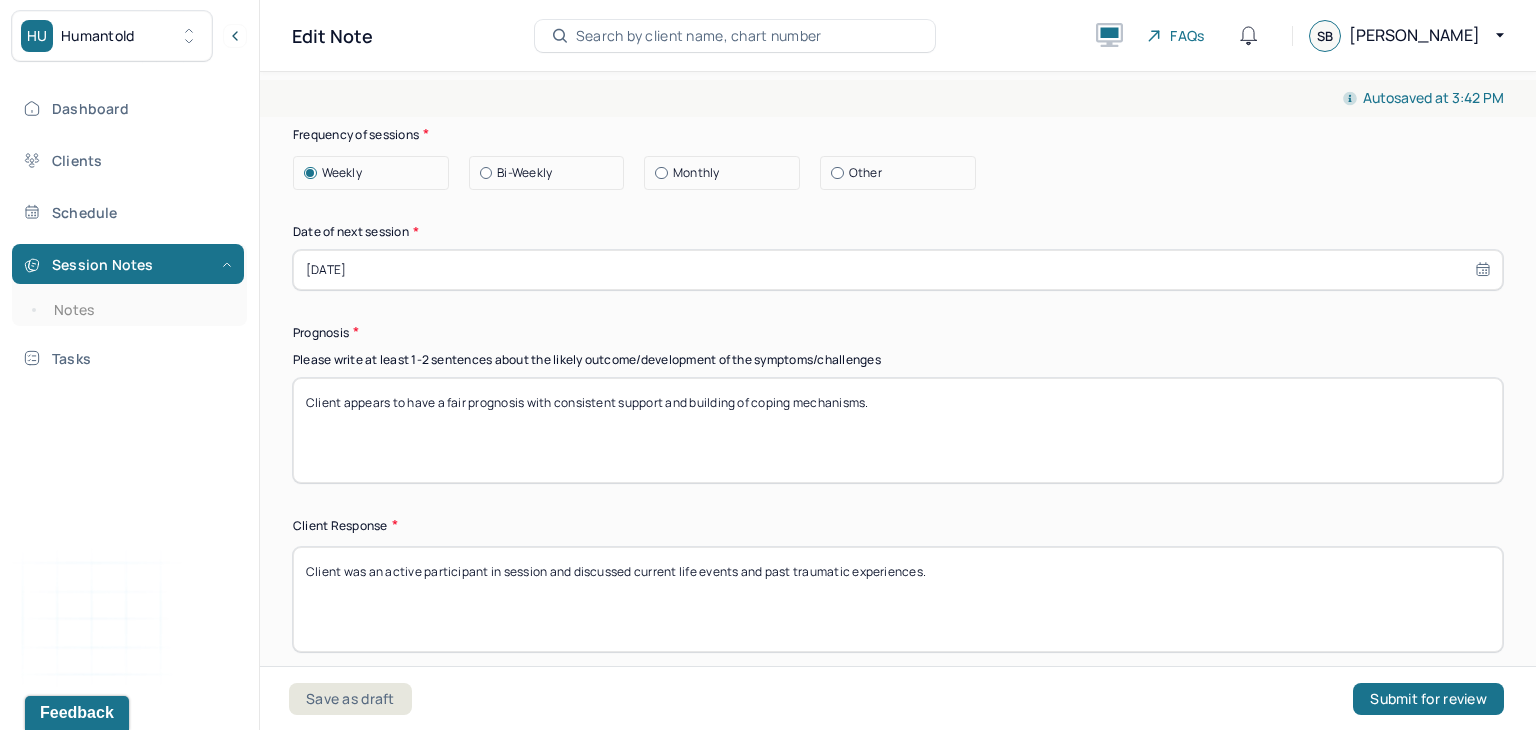 scroll, scrollTop: 2774, scrollLeft: 0, axis: vertical 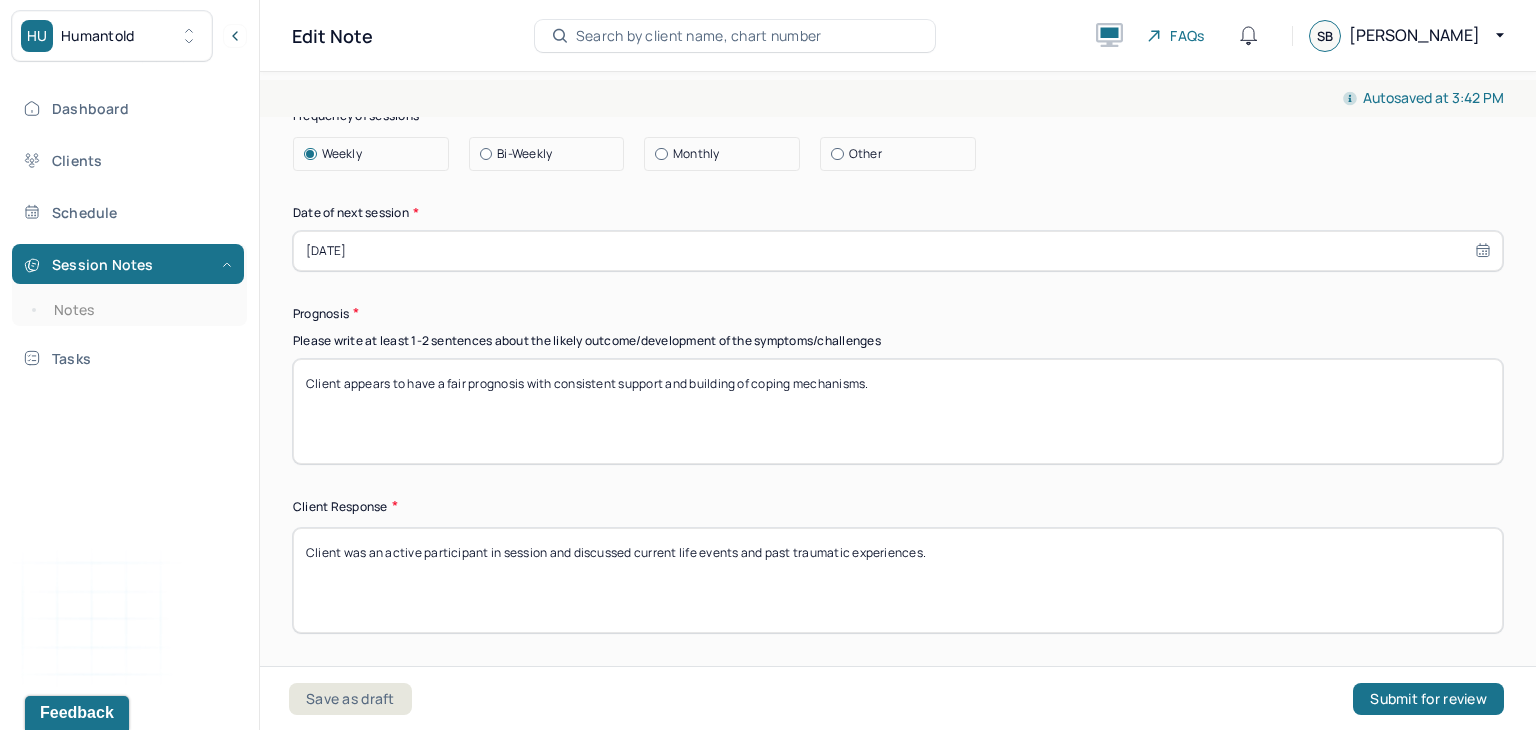 type on "Client will utilize list of negative self talk and new reframing affirmations to recognize when she is engaging in negative self-talk.  Clinician will focus on exploring client's beliefs and utilizing a trauma informed approach." 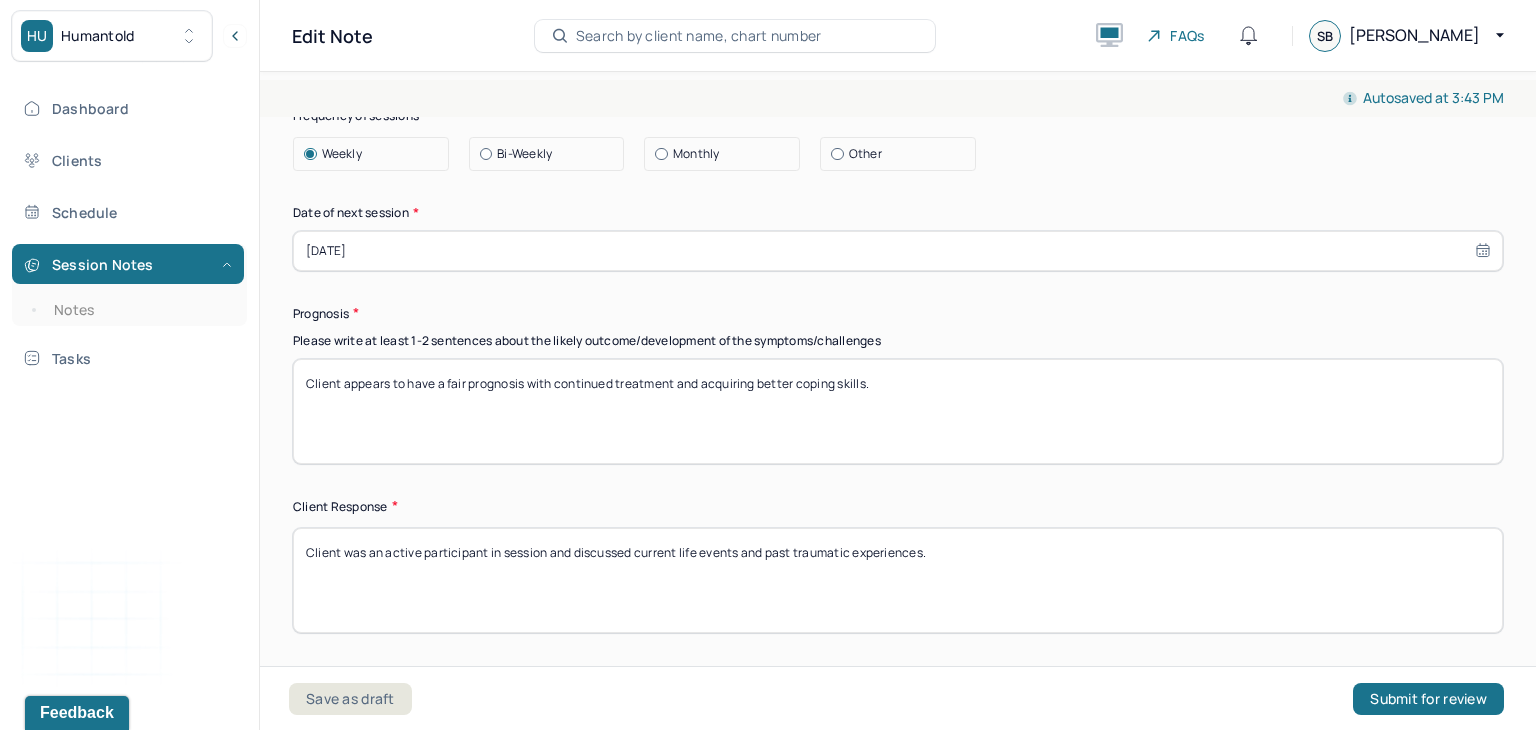 type on "Client appears to have a fair prognosis with continued treatment and acquiring better coping skills." 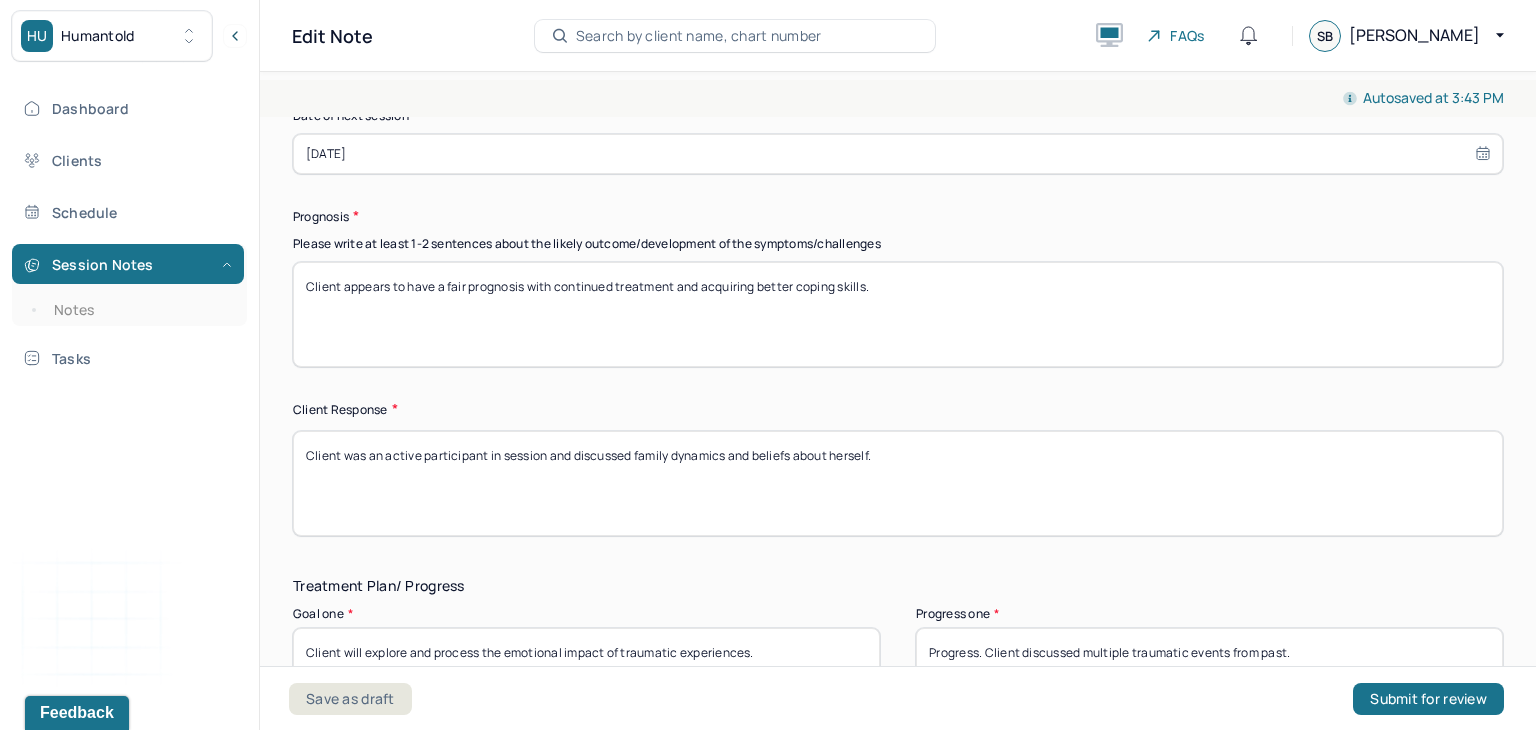scroll, scrollTop: 2876, scrollLeft: 0, axis: vertical 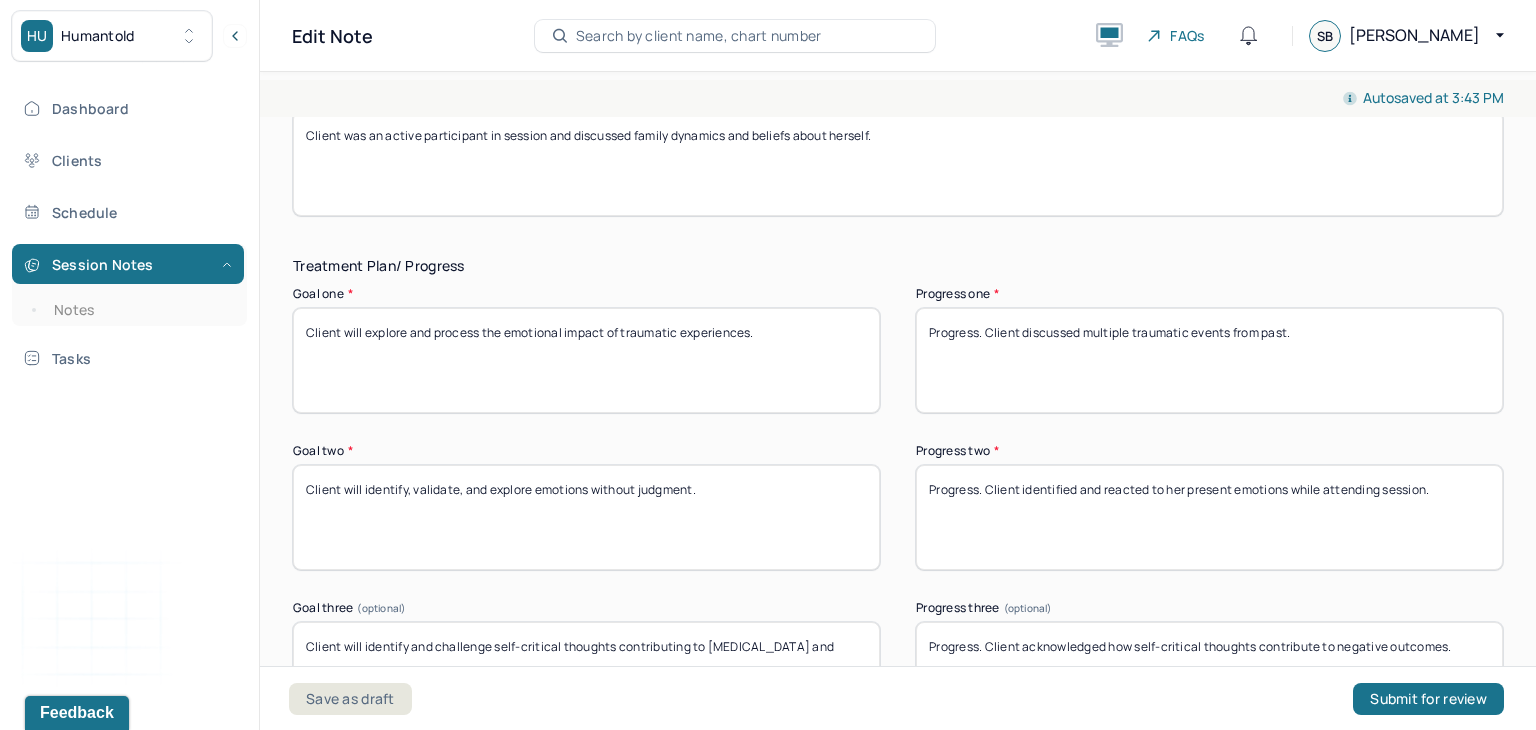 type on "Client was an active participant in session and discussed family dynamics and beliefs about herself." 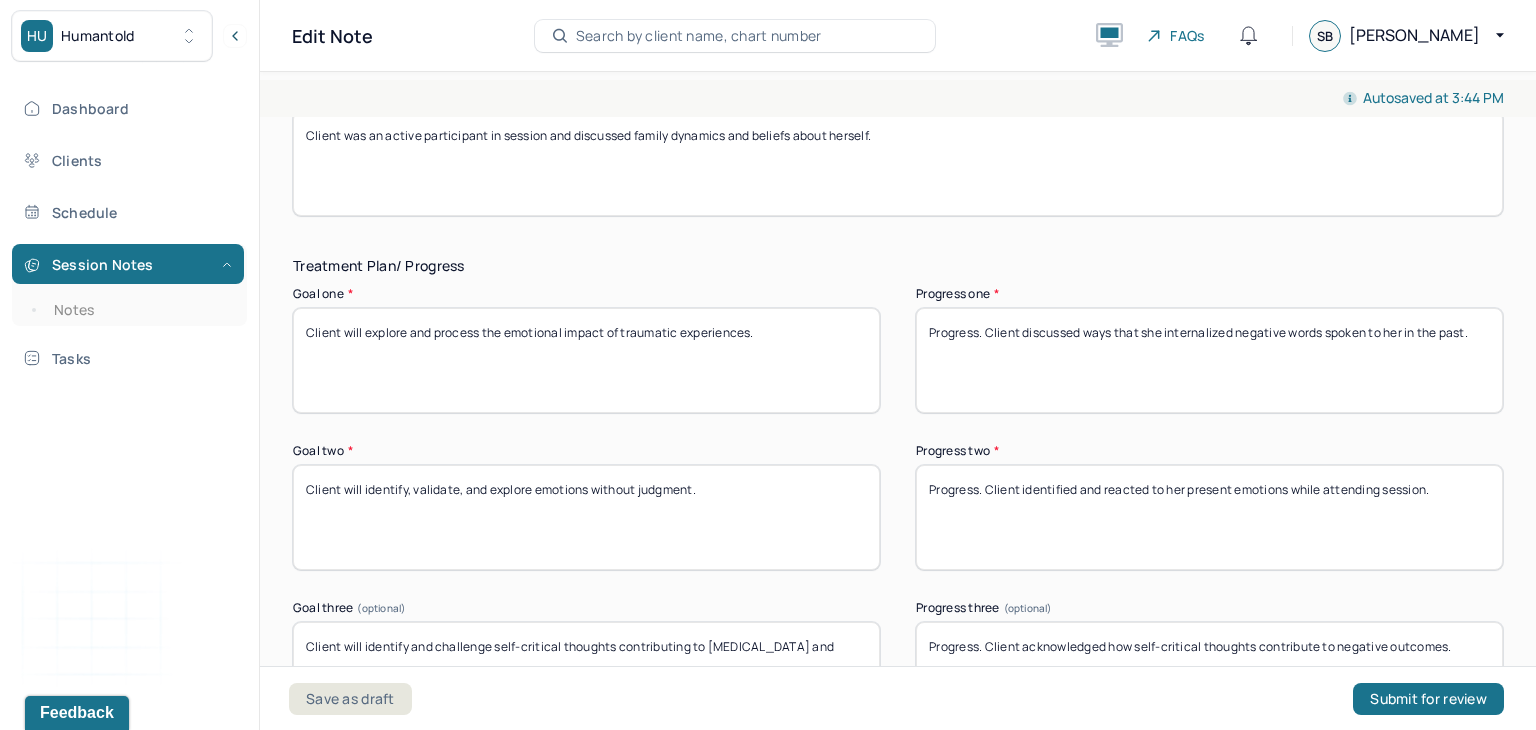 type on "Progress. Client discussed ways that she internalized negative words spoken to her in the past." 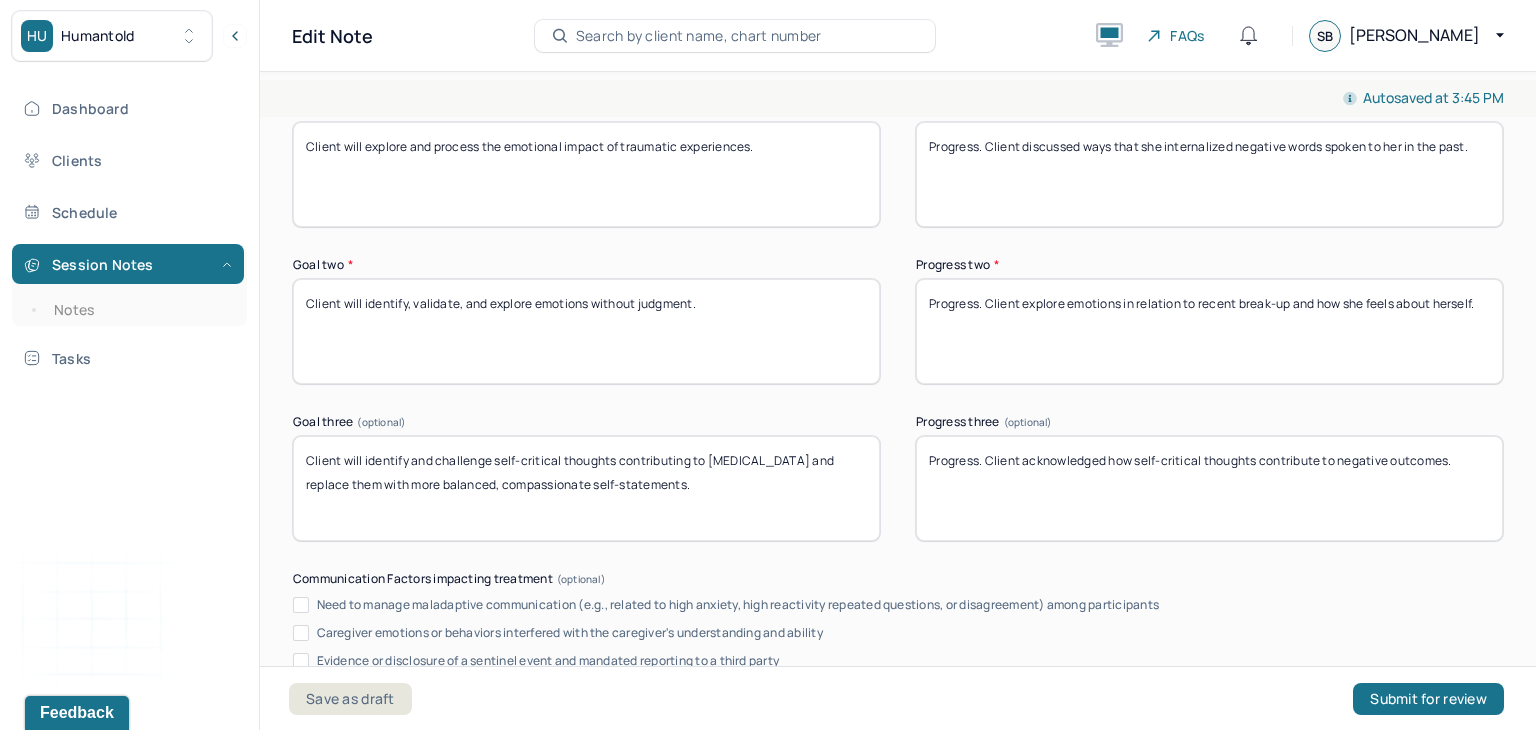 scroll, scrollTop: 3389, scrollLeft: 0, axis: vertical 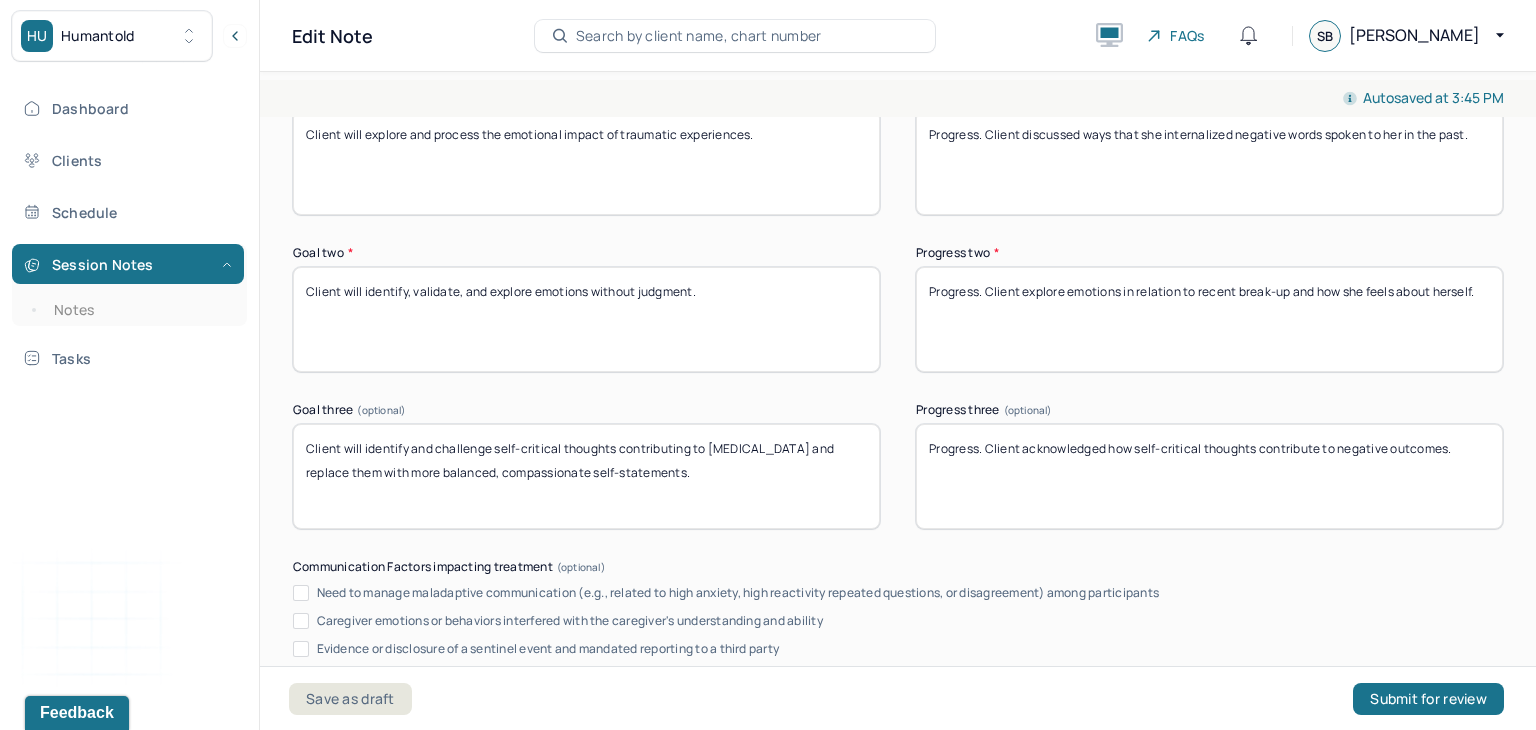 type on "Progress. Client explore emotions in relation to recent break-up and how she feels about herself." 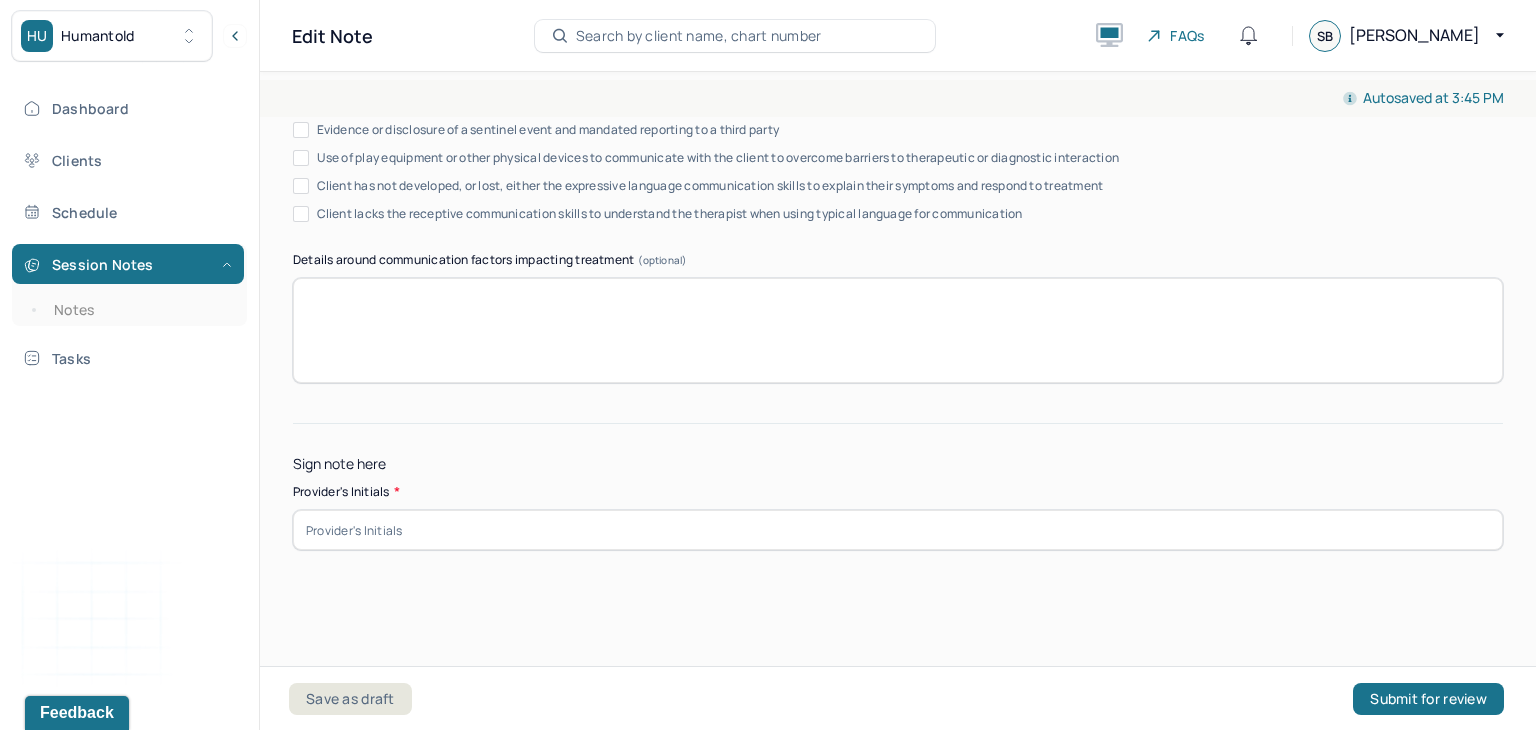scroll, scrollTop: 3921, scrollLeft: 0, axis: vertical 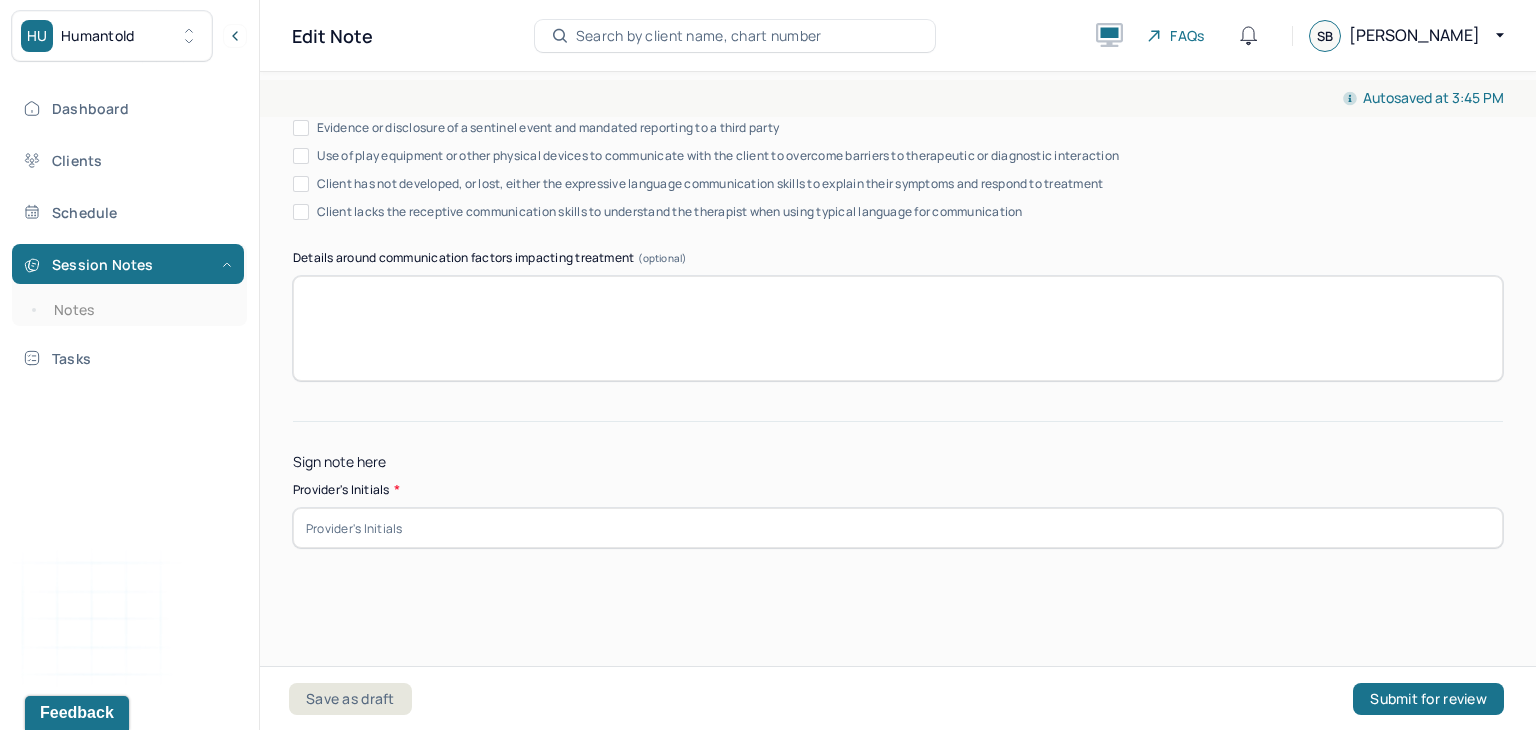 type on "Progress. Client co-created a list of negative self-talk and reframing affirmations in session." 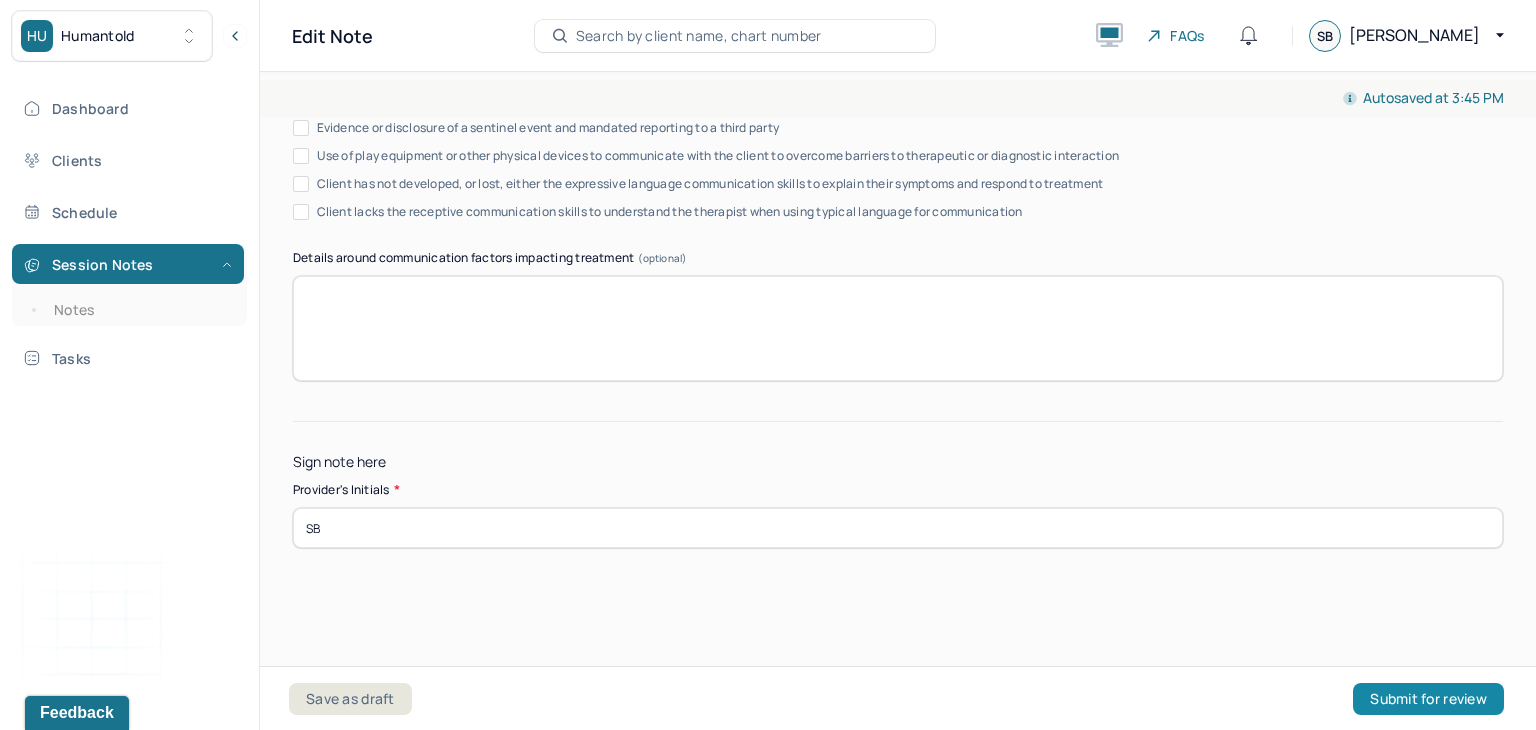 type on "SB" 